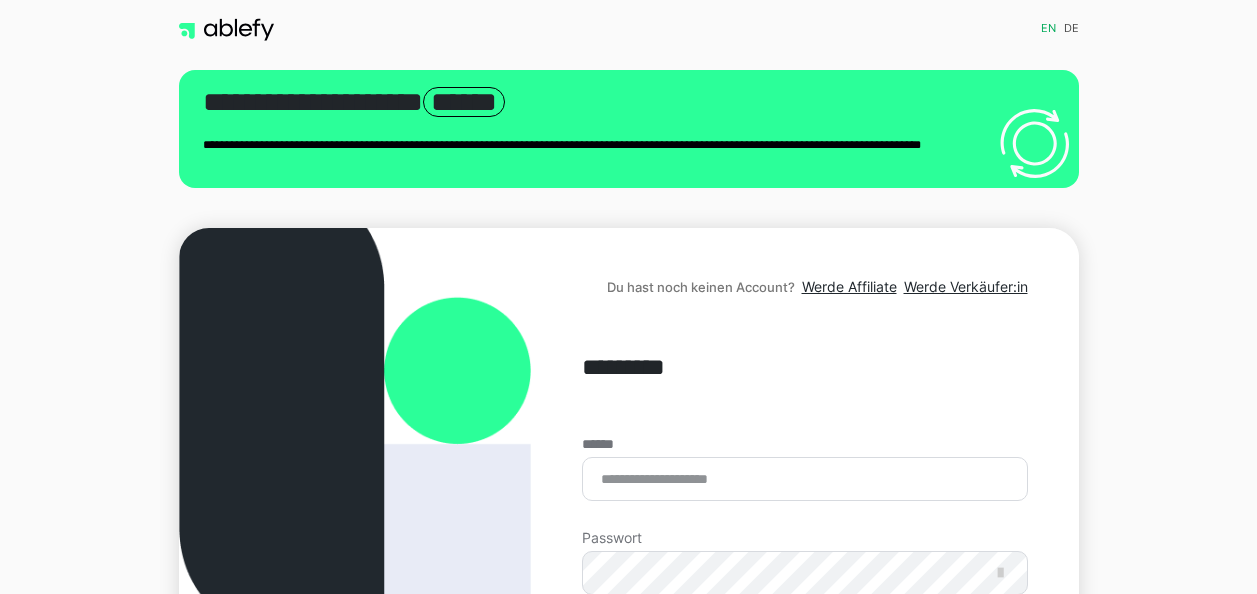 scroll, scrollTop: 0, scrollLeft: 0, axis: both 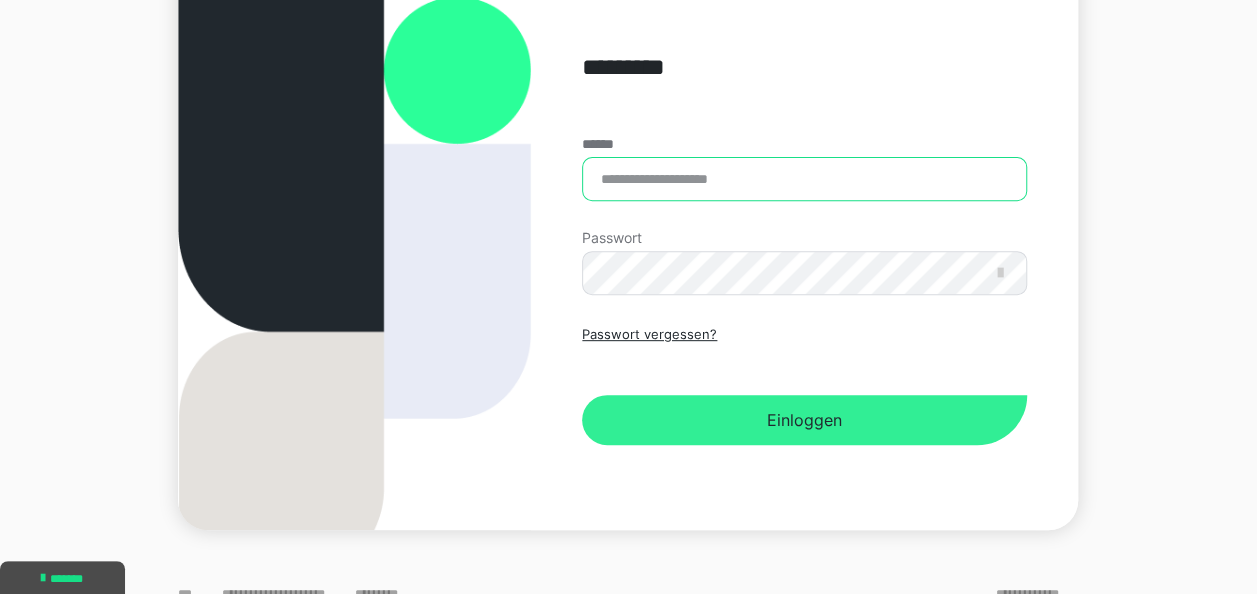 type on "**********" 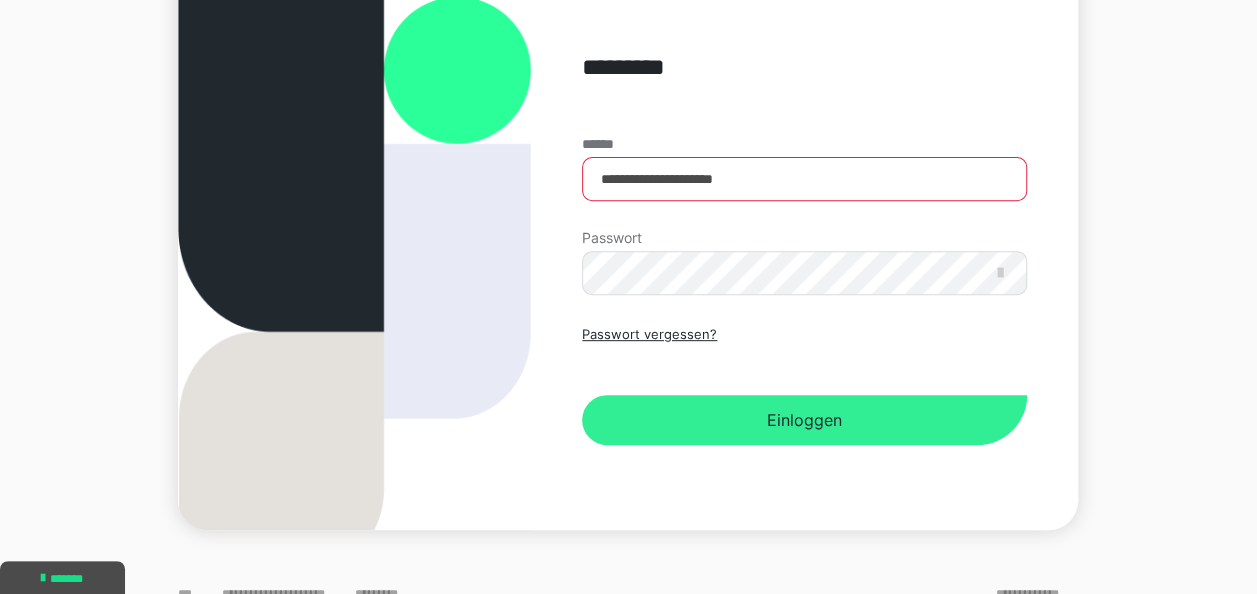 click on "Einloggen" at bounding box center (804, 420) 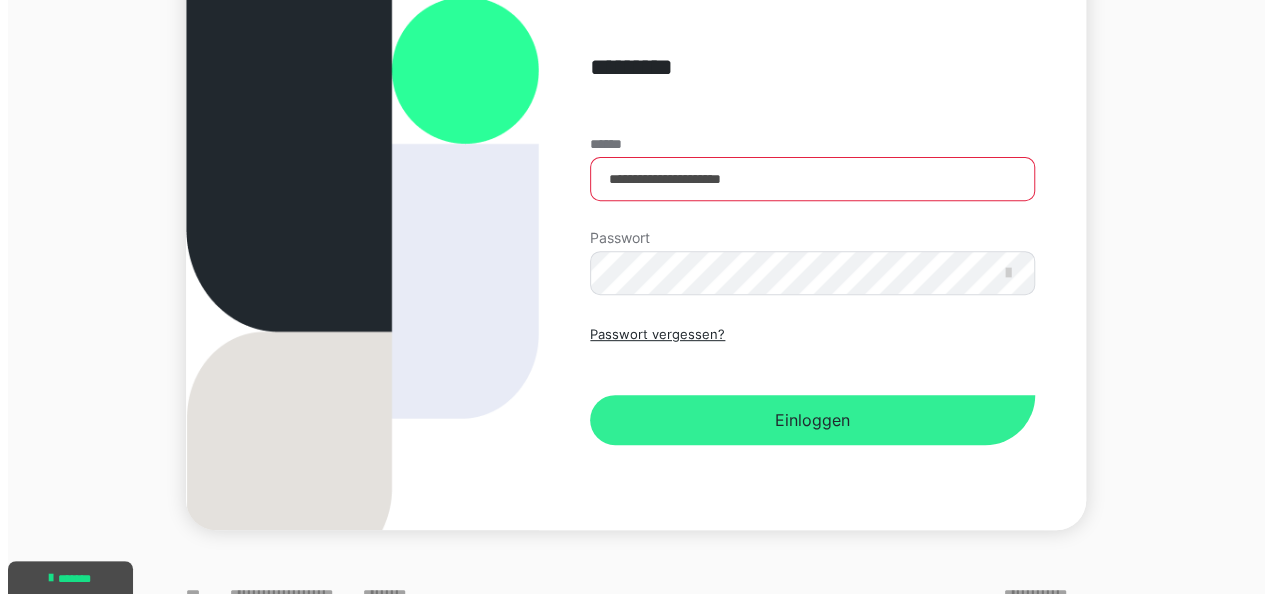 scroll, scrollTop: 0, scrollLeft: 0, axis: both 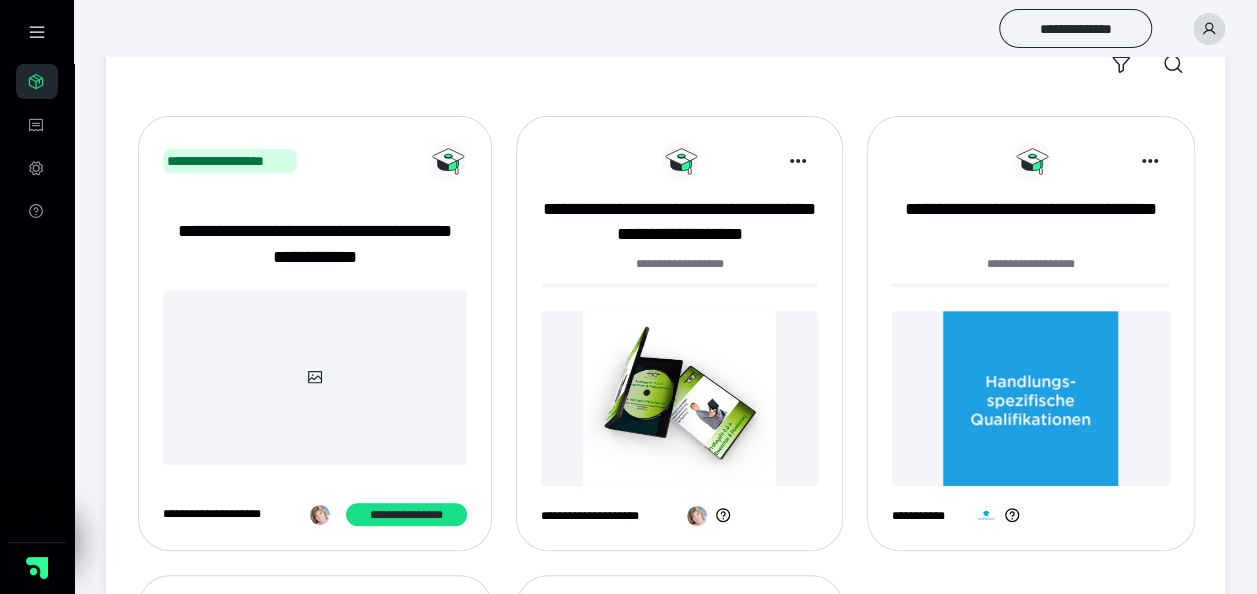 click at bounding box center [1030, 398] 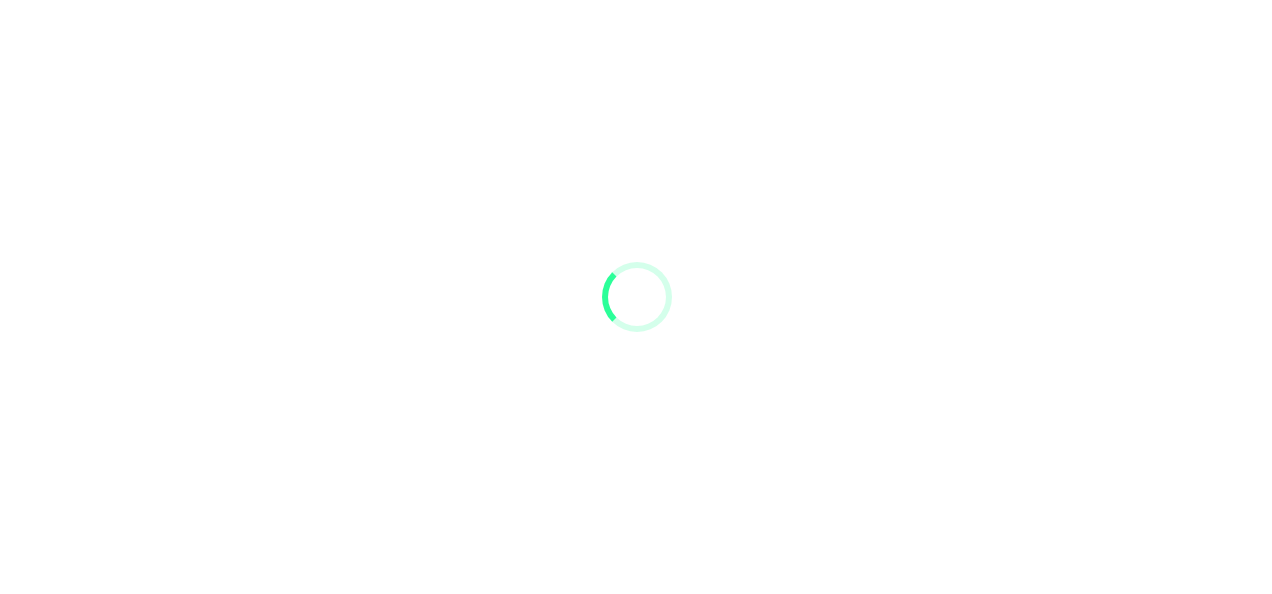 scroll, scrollTop: 0, scrollLeft: 0, axis: both 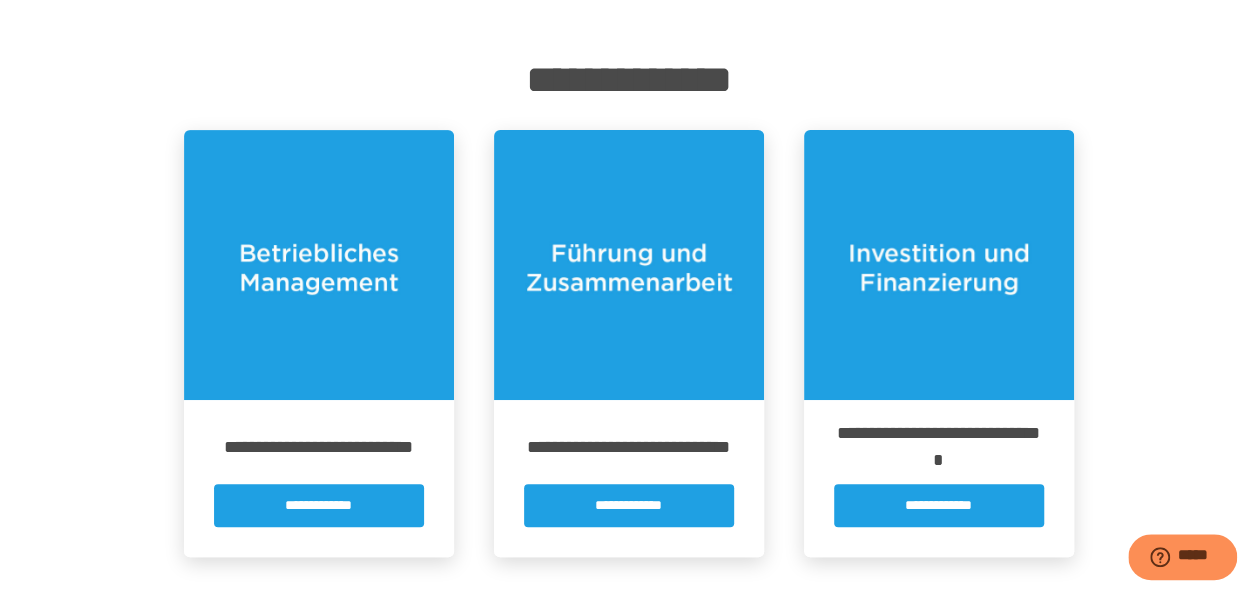 click on "**********" at bounding box center [629, 505] 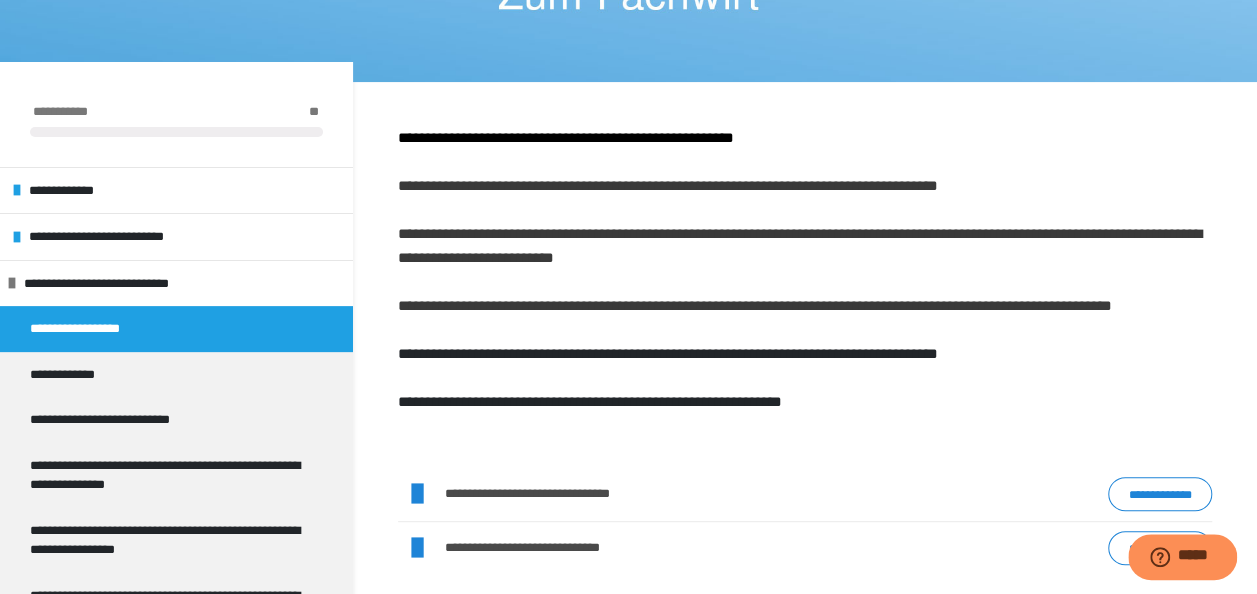scroll, scrollTop: 200, scrollLeft: 0, axis: vertical 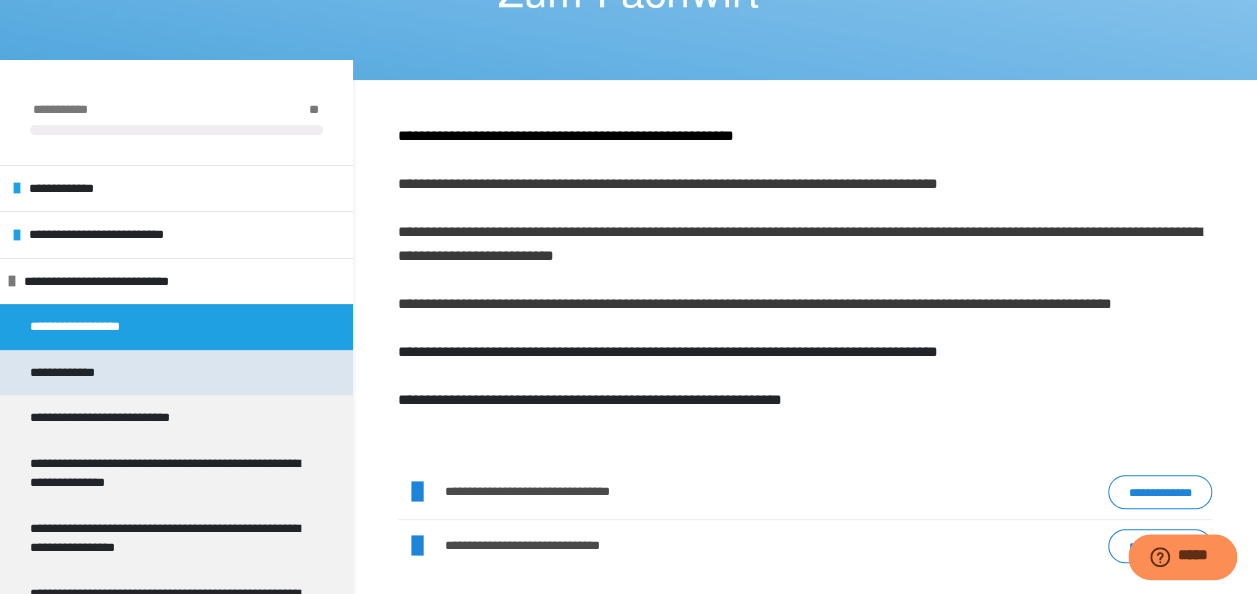 click on "**********" at bounding box center [176, 373] 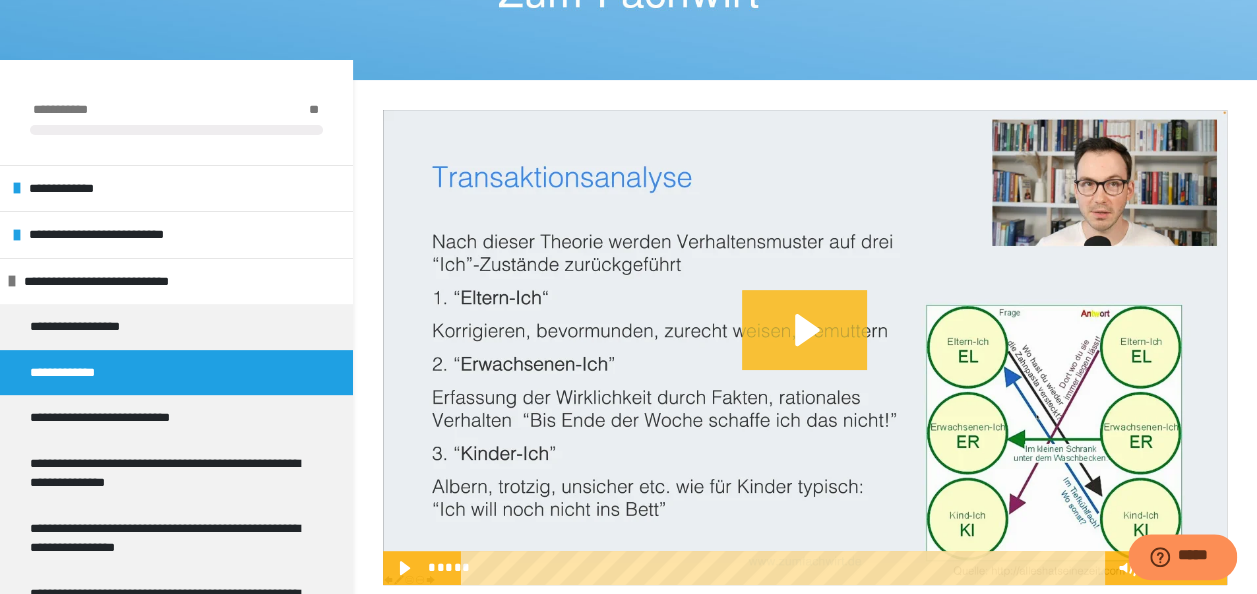 click 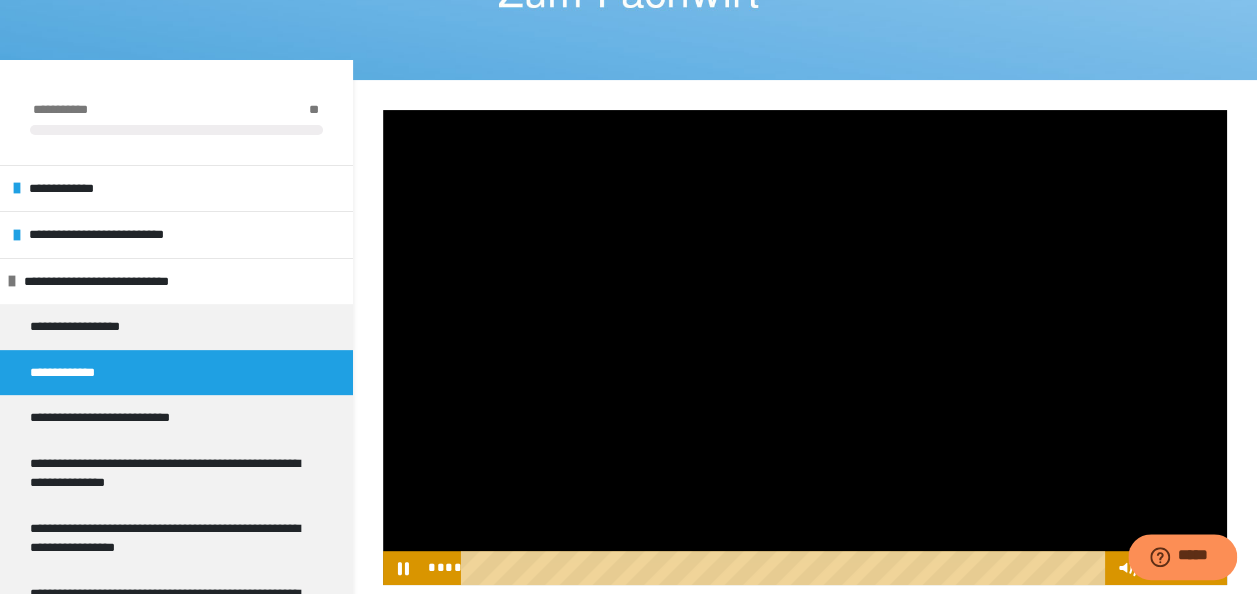 click at bounding box center (786, 568) 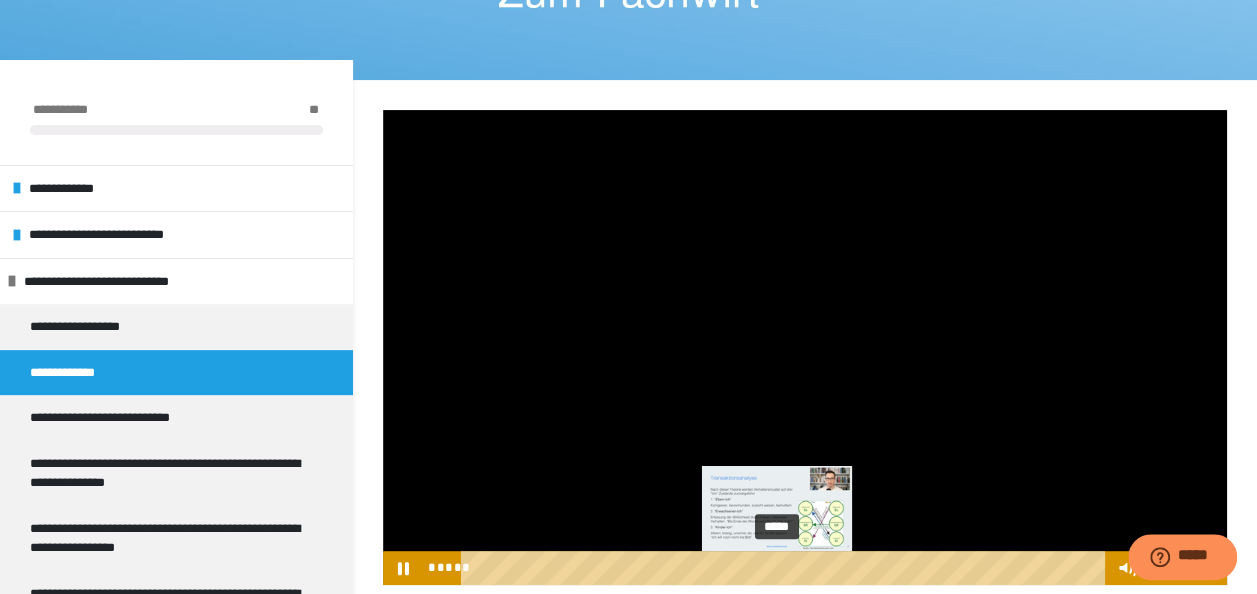 click on "*****" at bounding box center [786, 568] 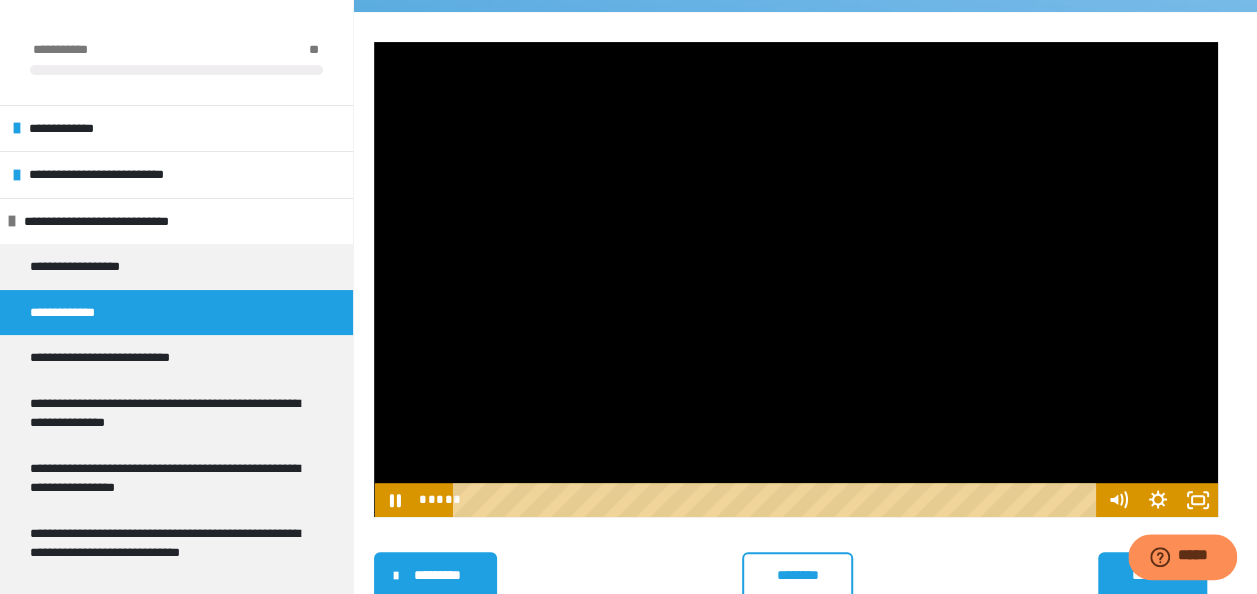 scroll, scrollTop: 300, scrollLeft: 0, axis: vertical 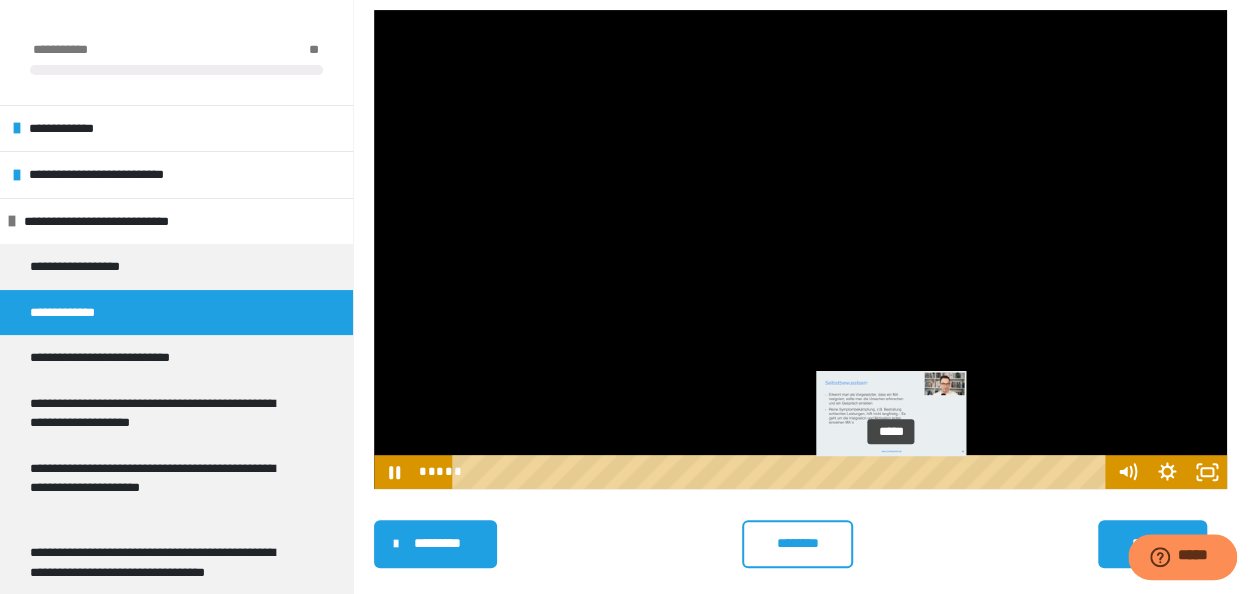 click on "*****" at bounding box center (781, 472) 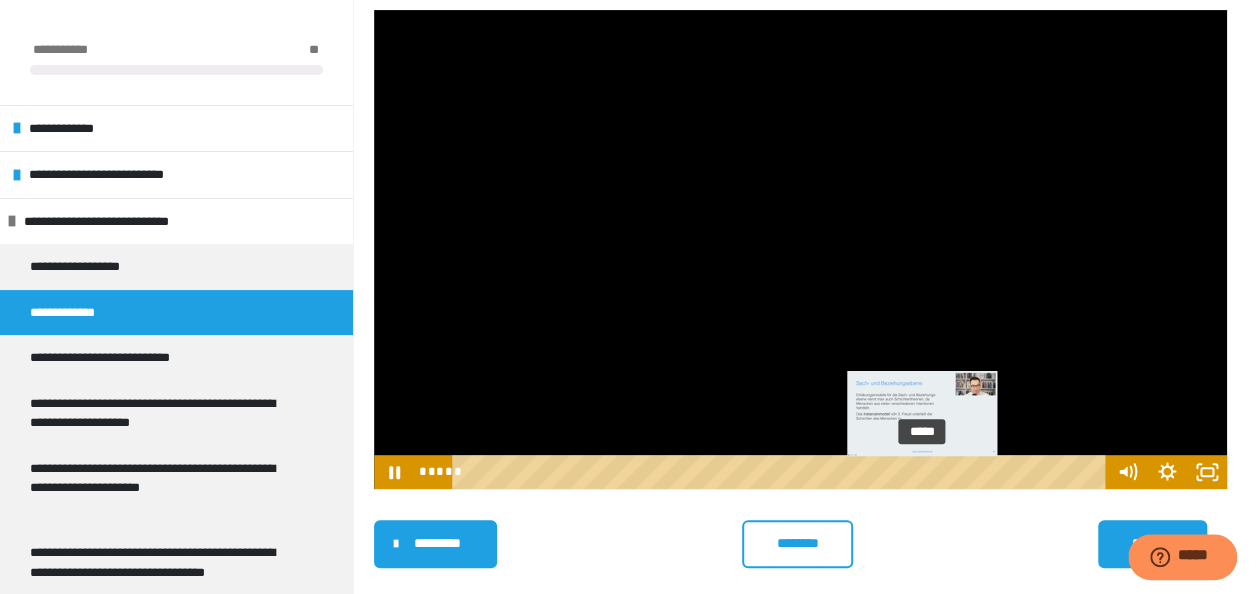 click on "*****" at bounding box center (781, 472) 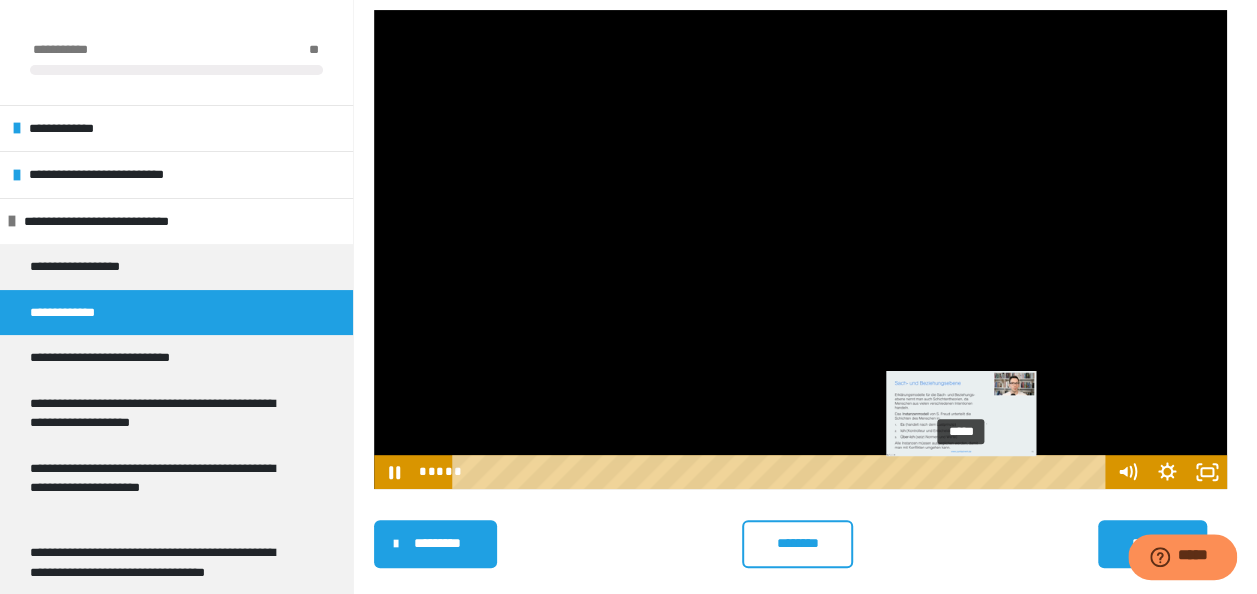 click on "*****" at bounding box center [781, 472] 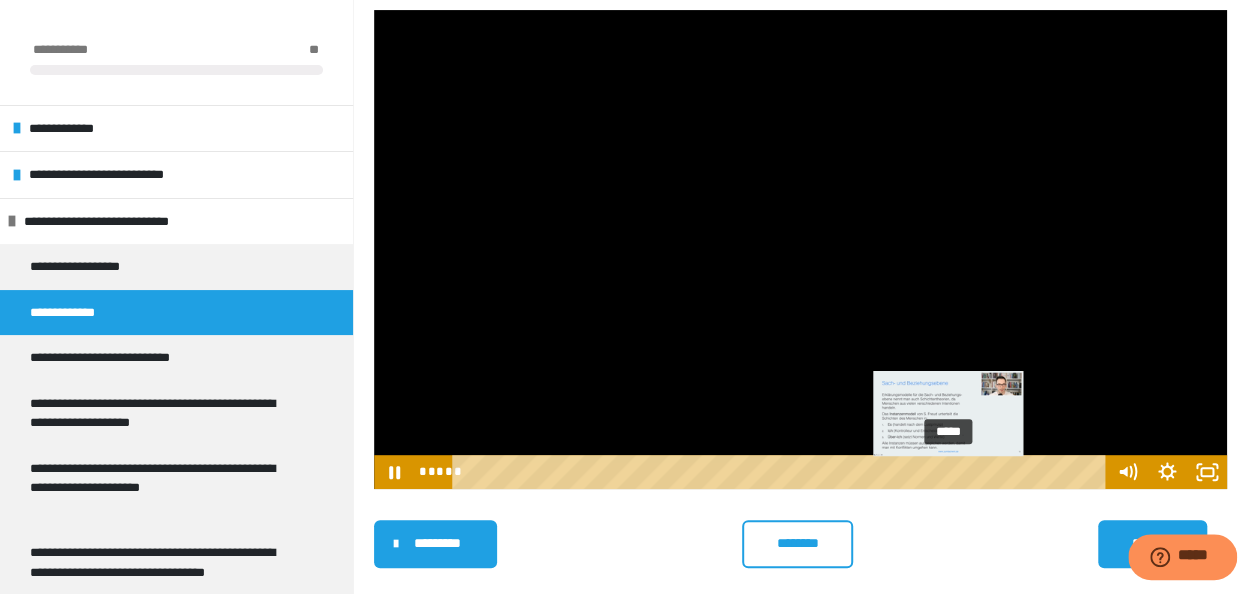 click on "*****" at bounding box center [781, 472] 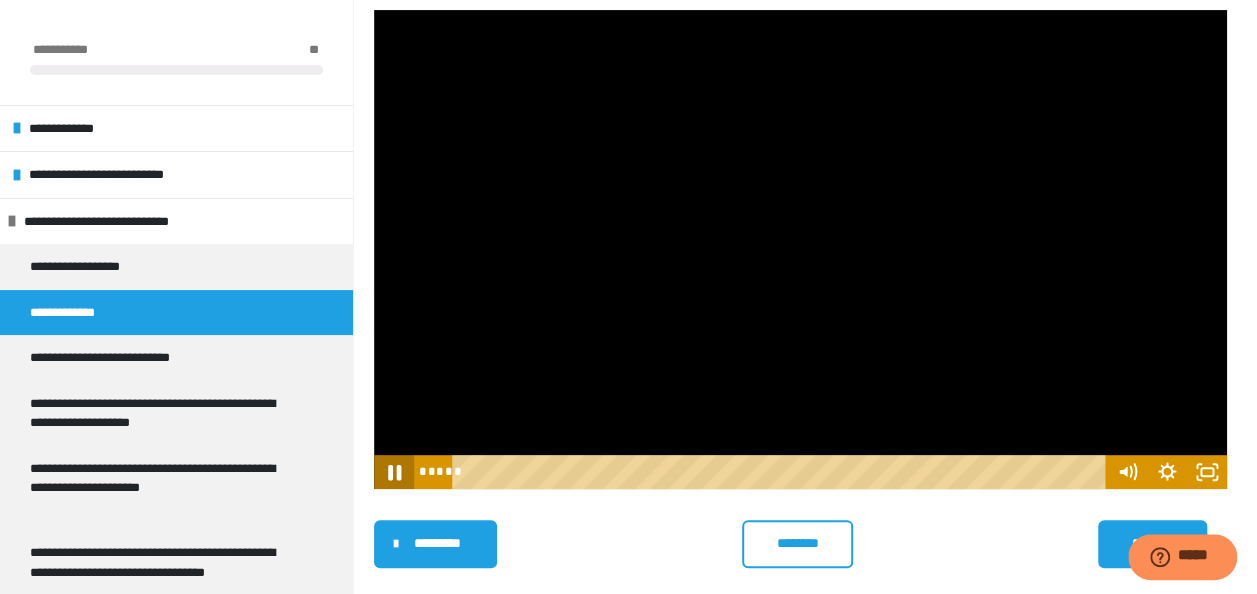 click 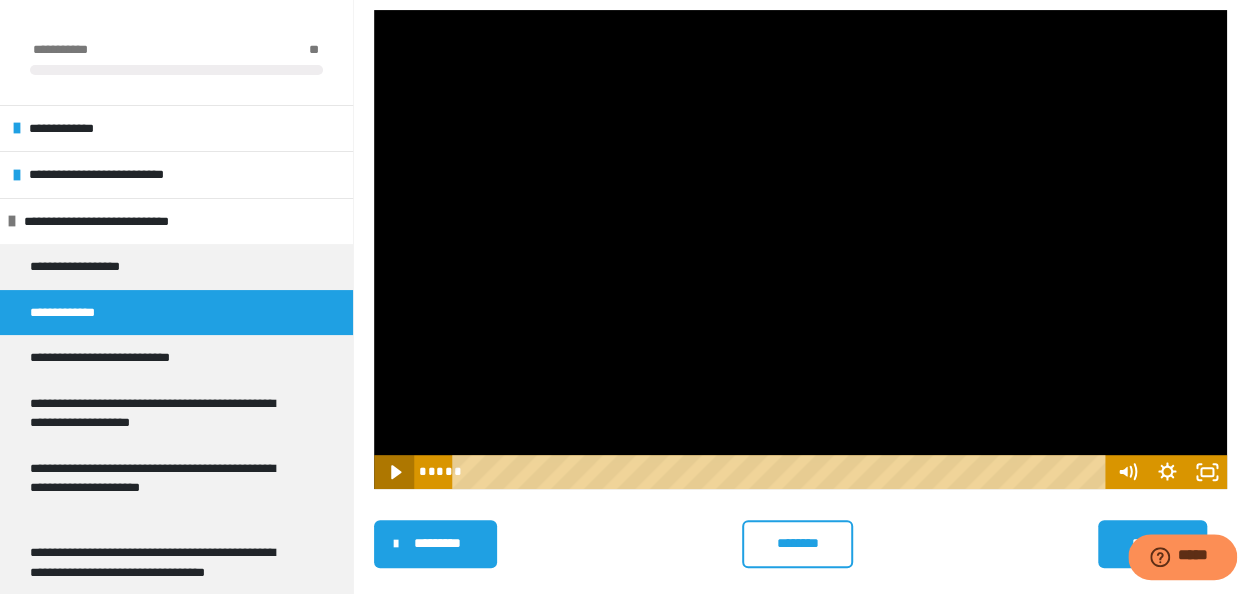 click 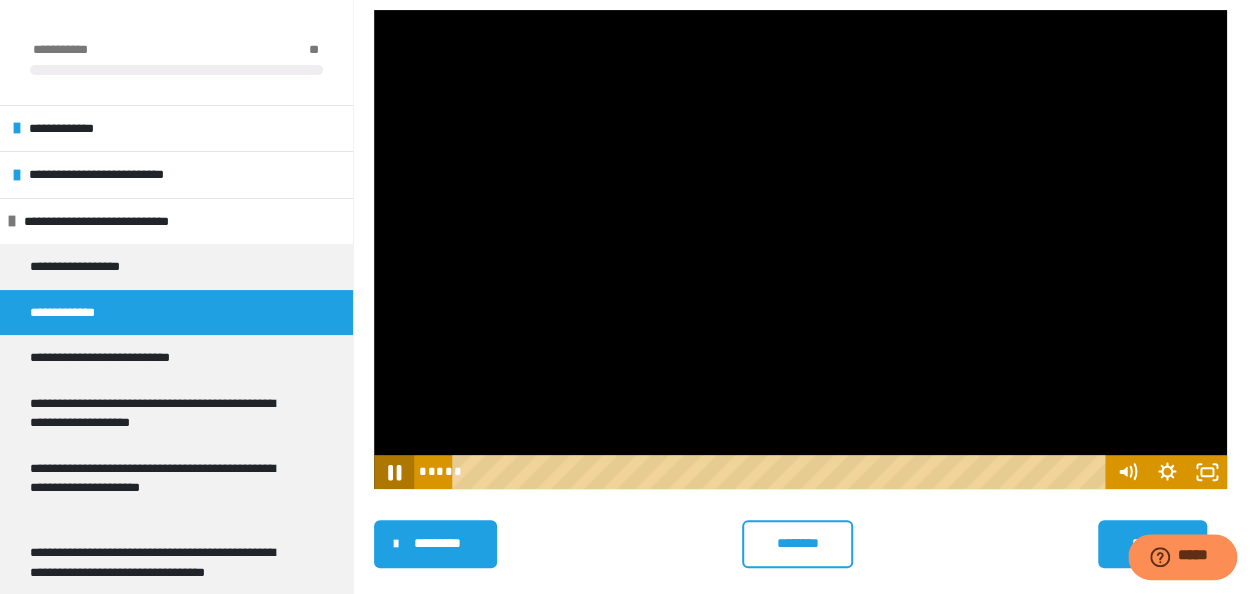 click 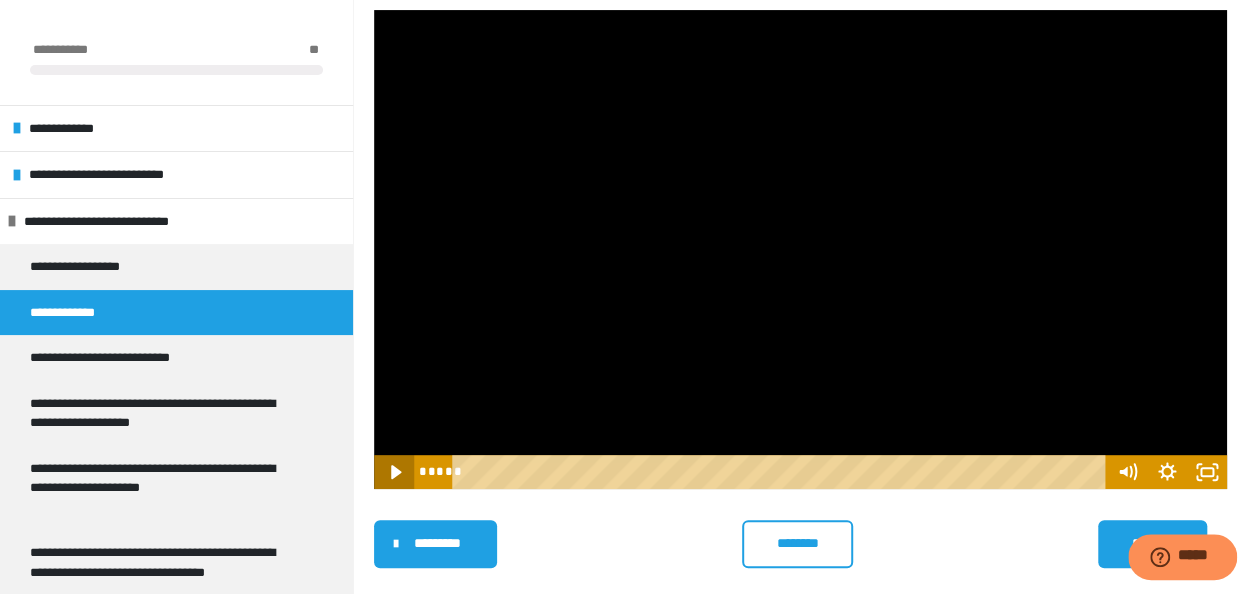 click 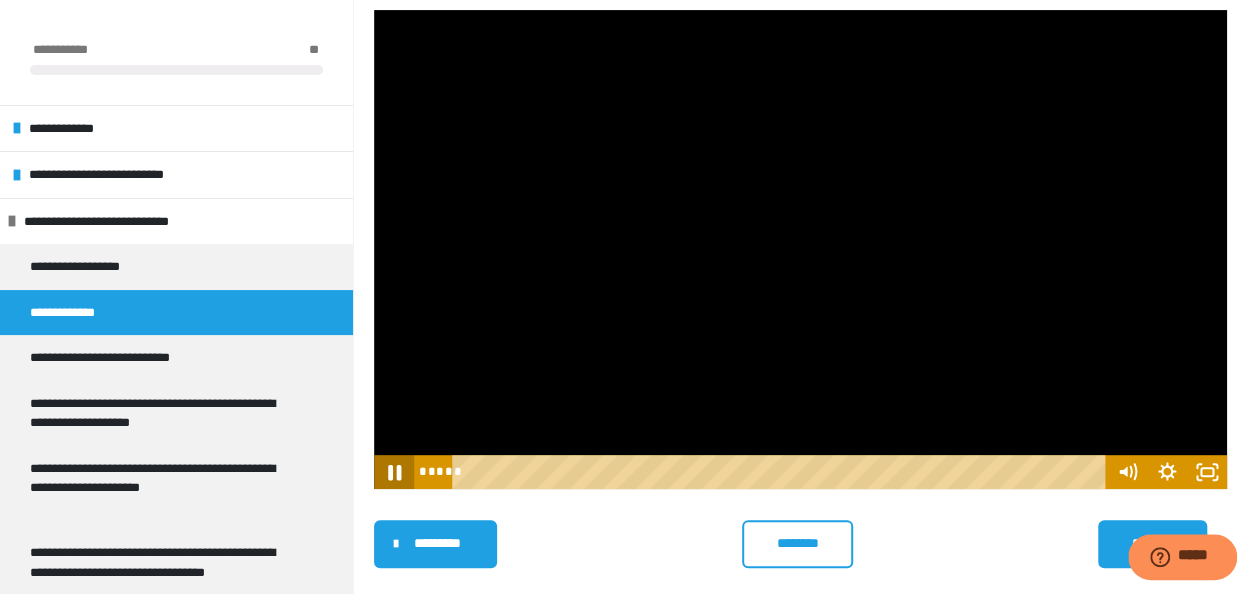 click 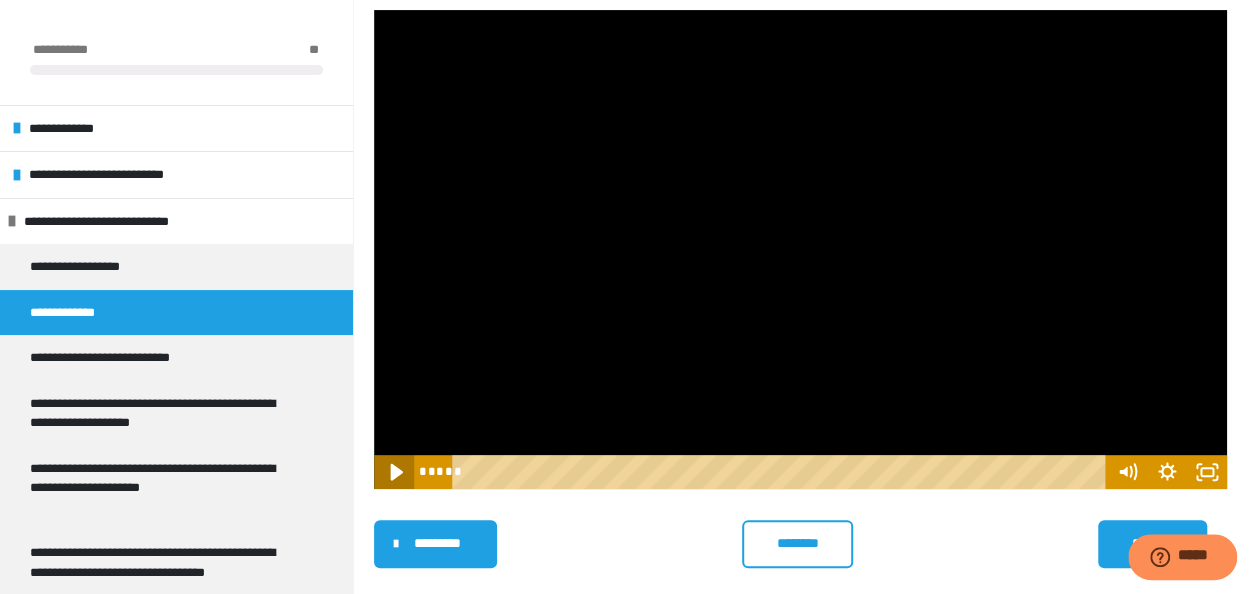 click 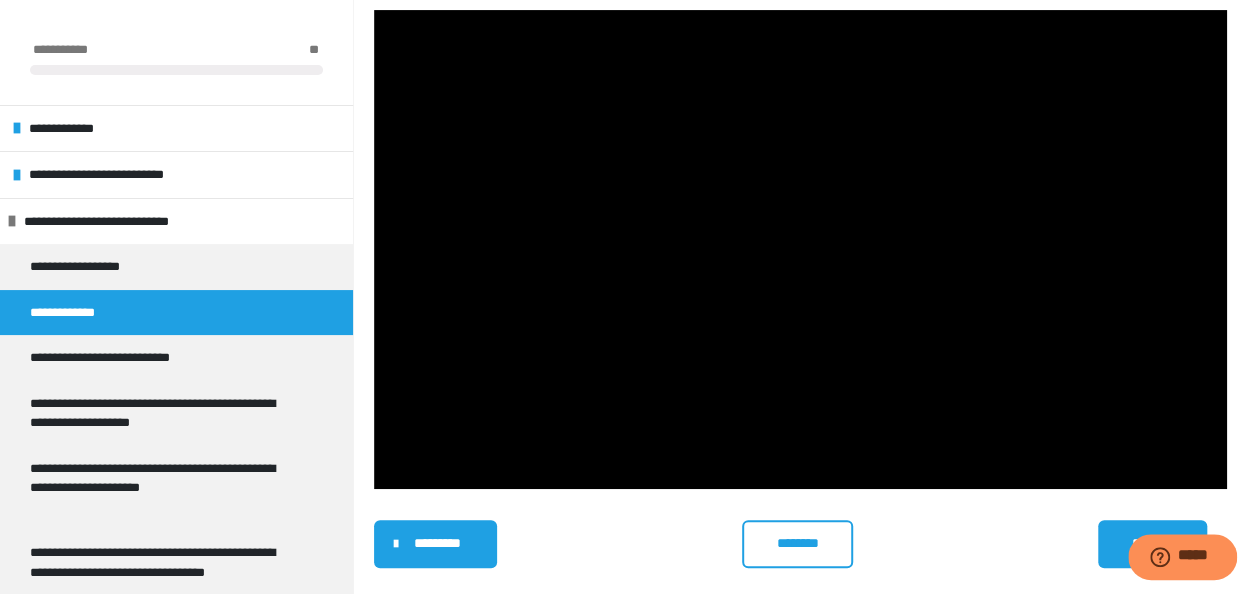 click on "*******" at bounding box center [1150, 543] 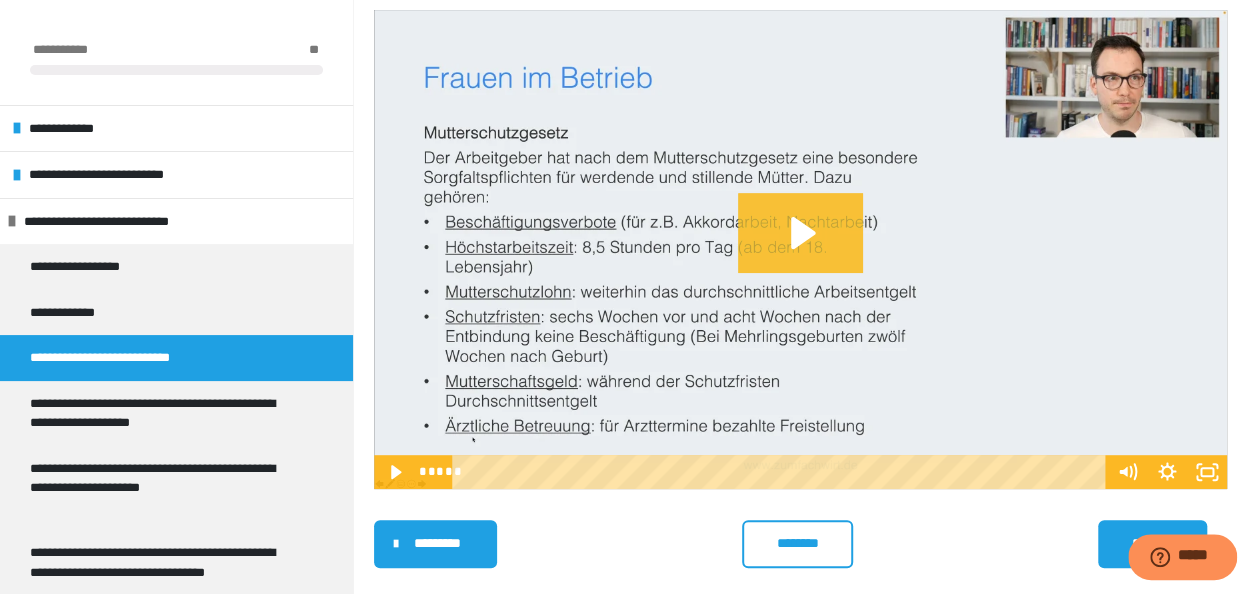 click 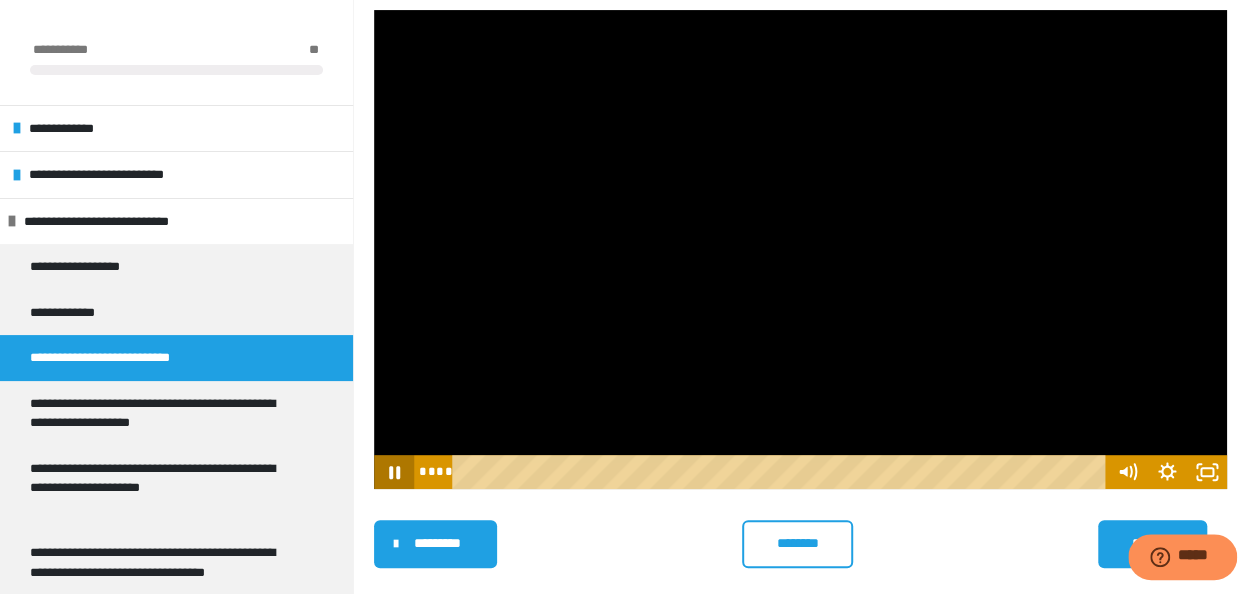 click 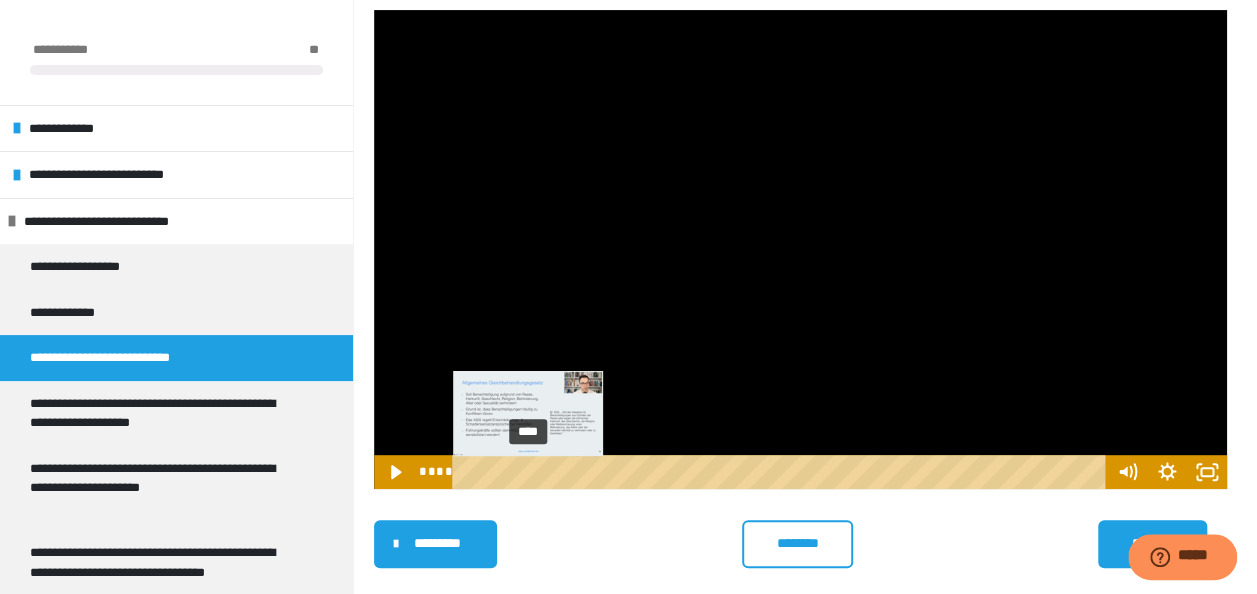 click on "****" at bounding box center [781, 472] 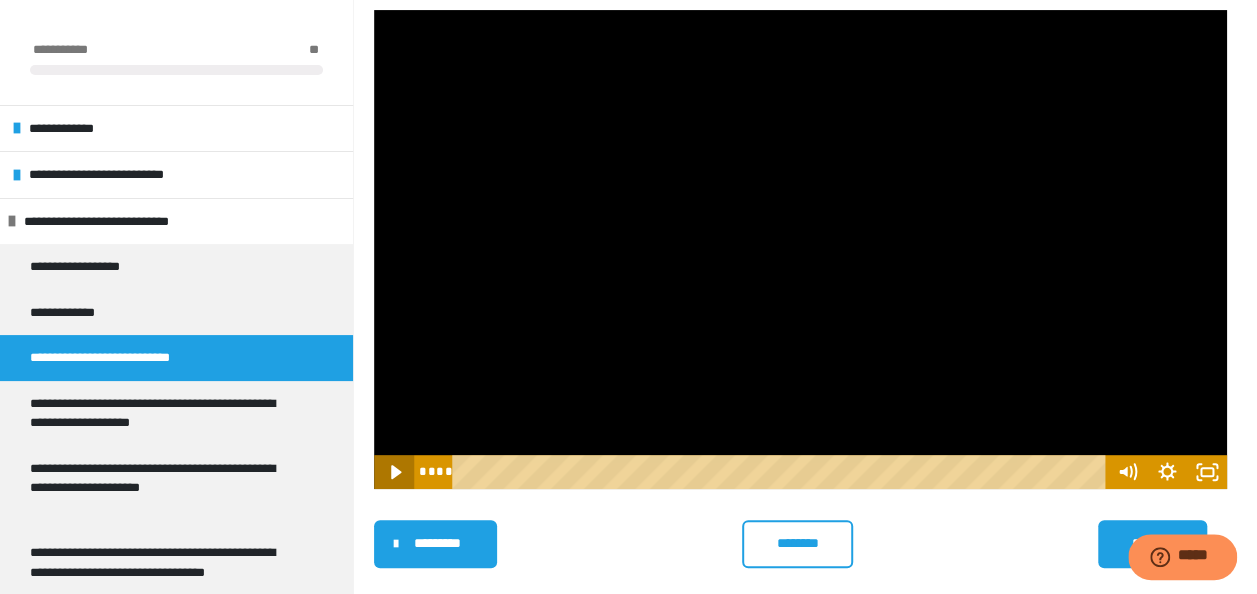 click 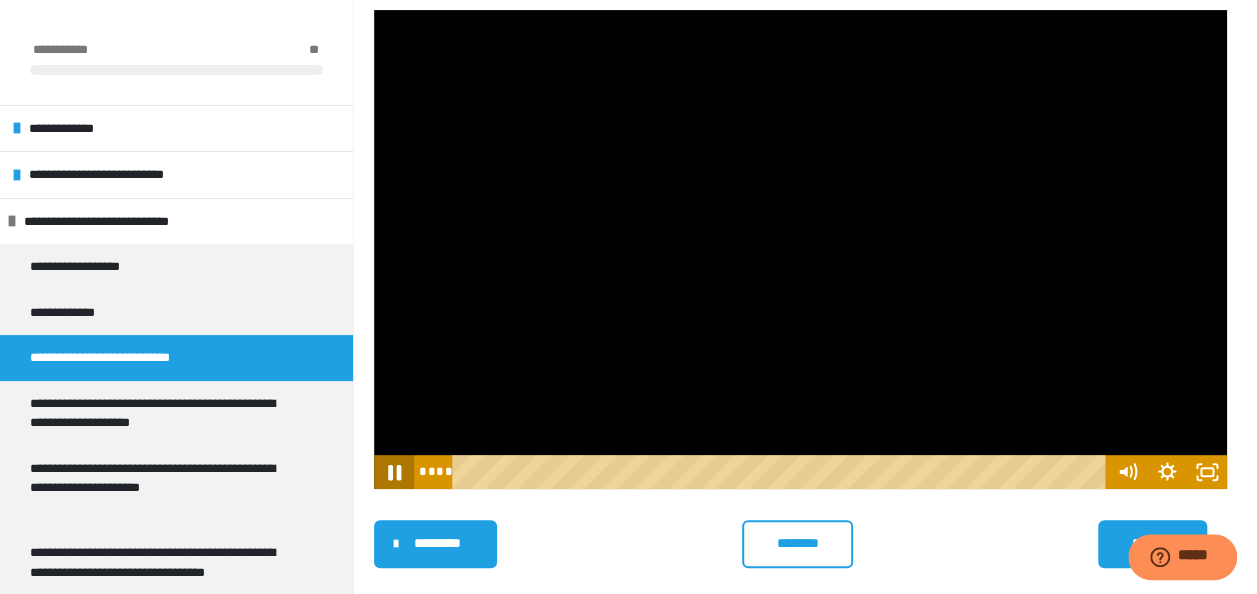 click 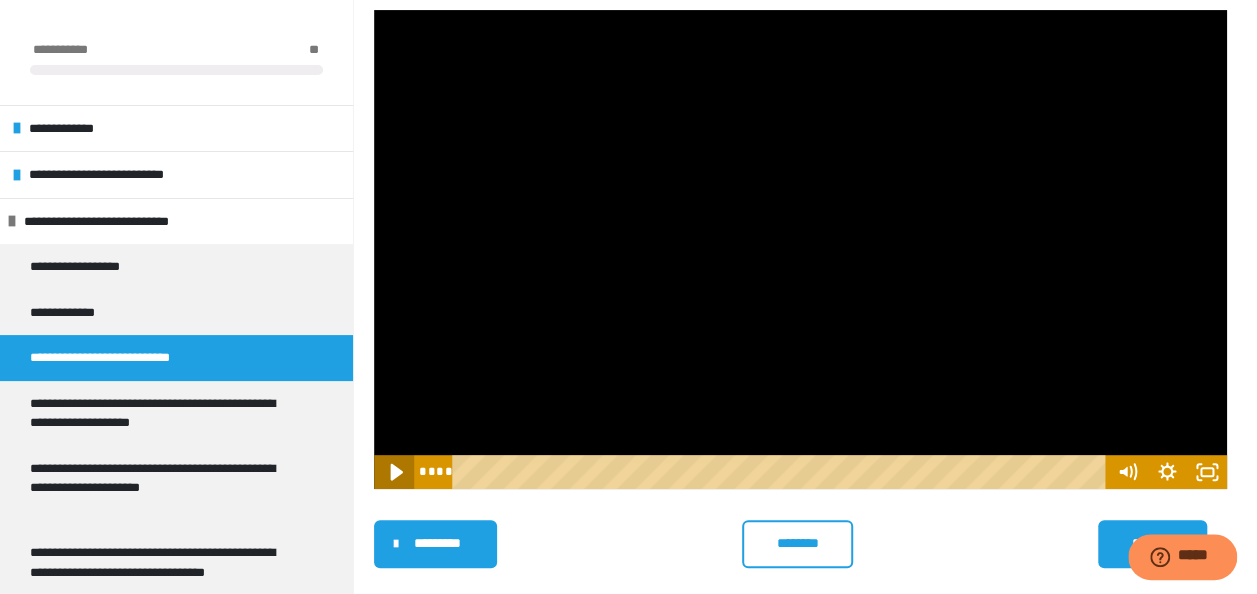 click 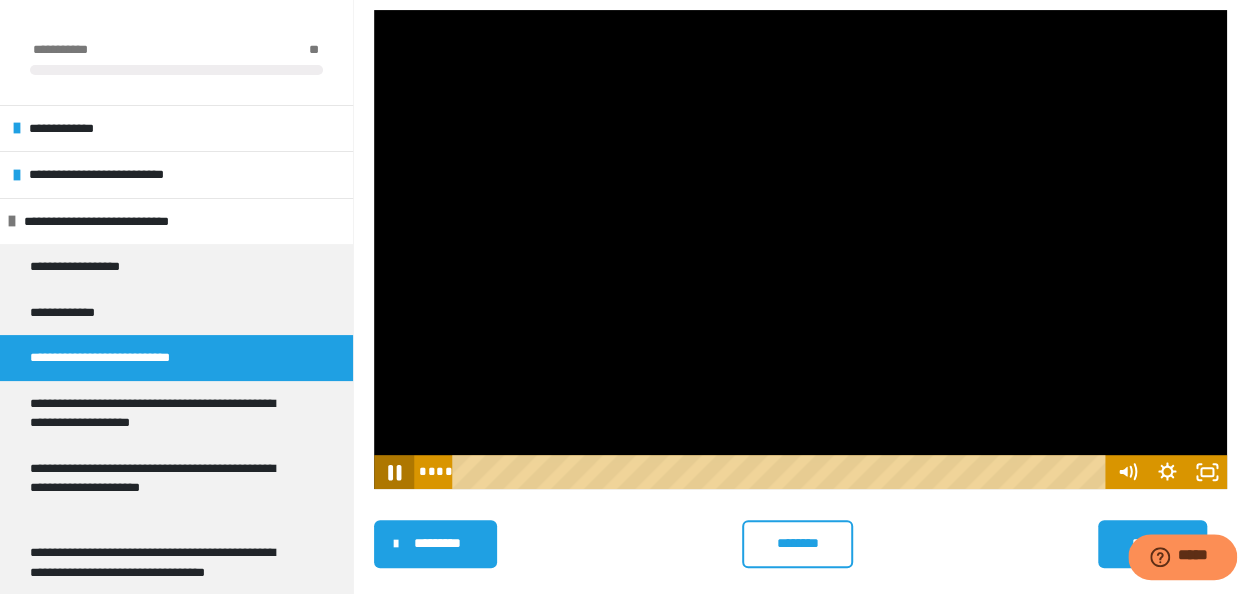 click 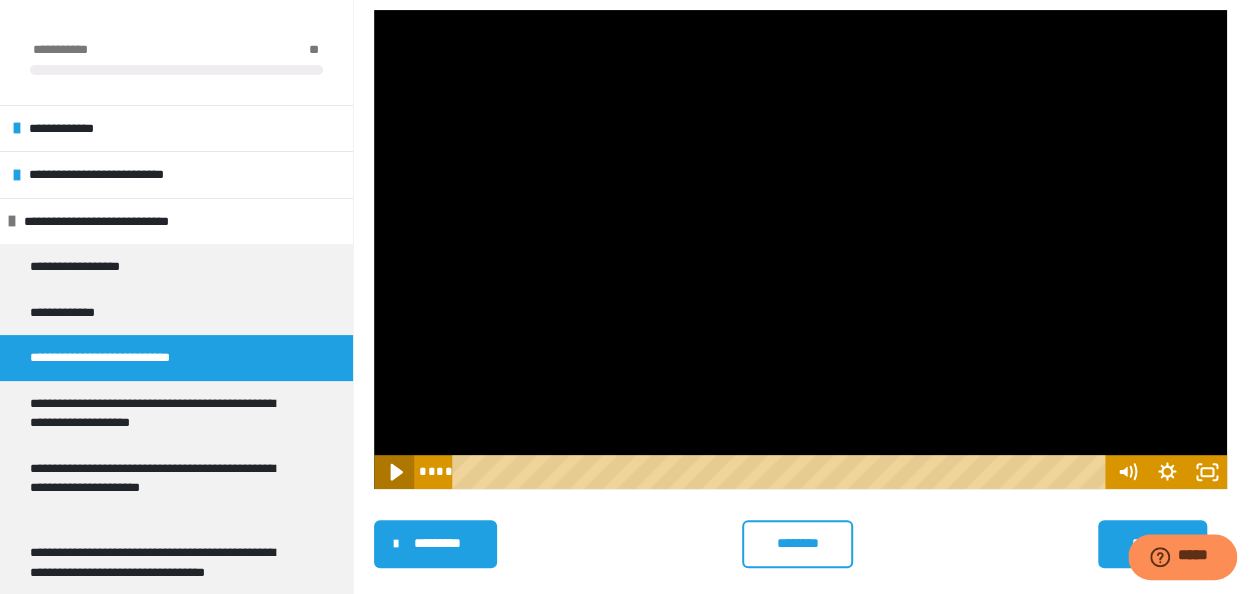 click 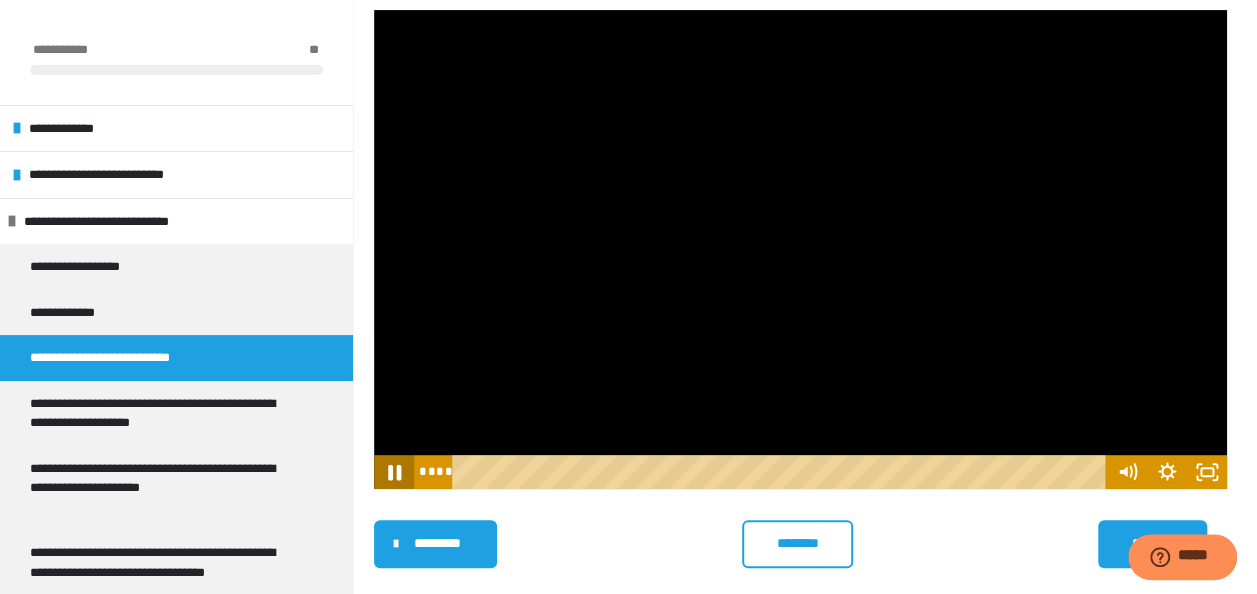 click 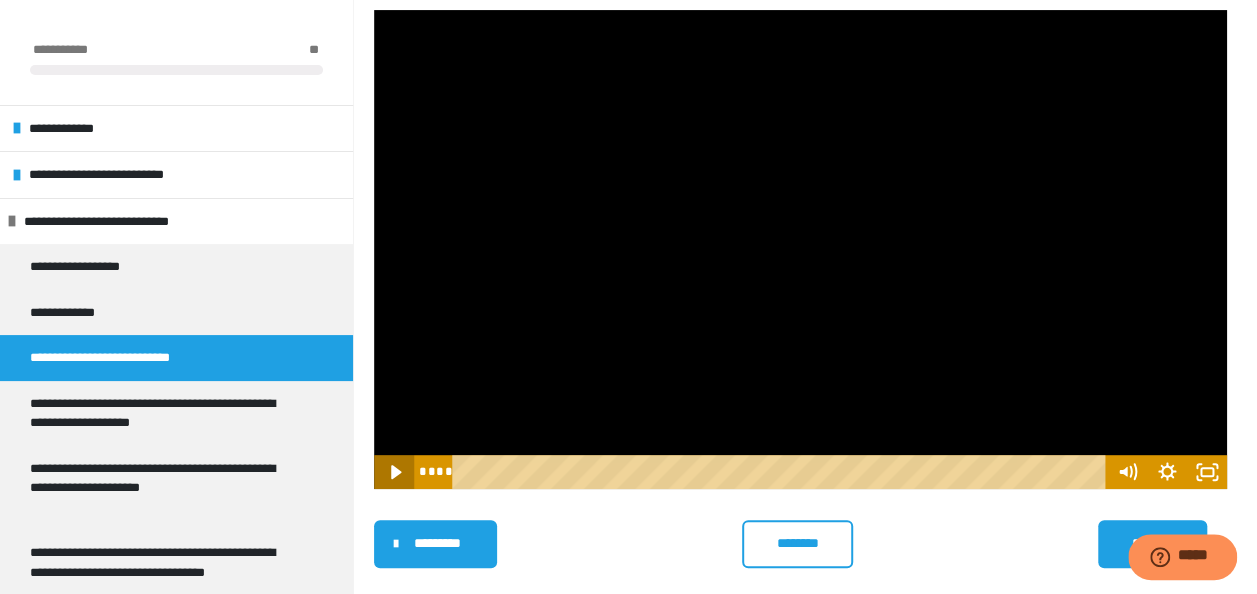 click 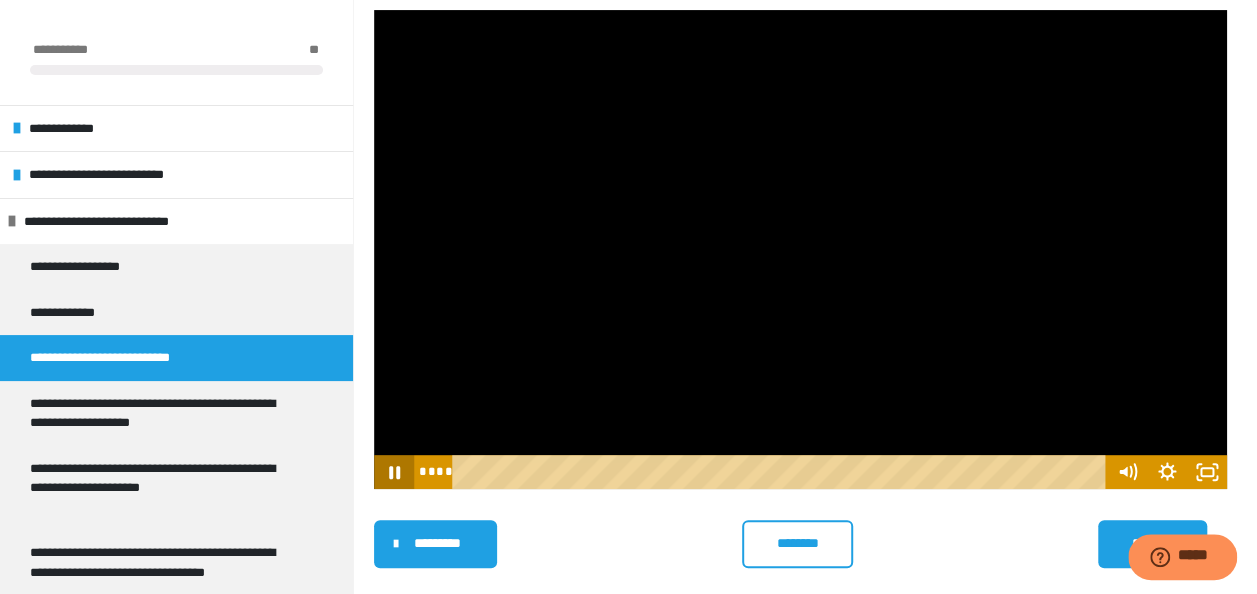 click 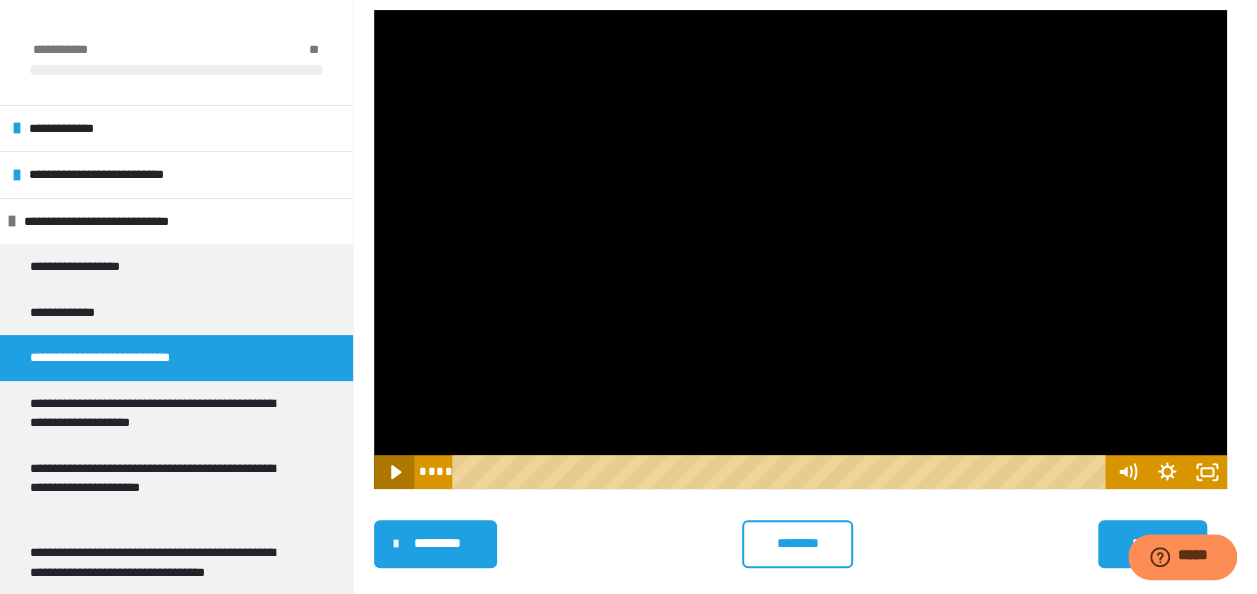 click 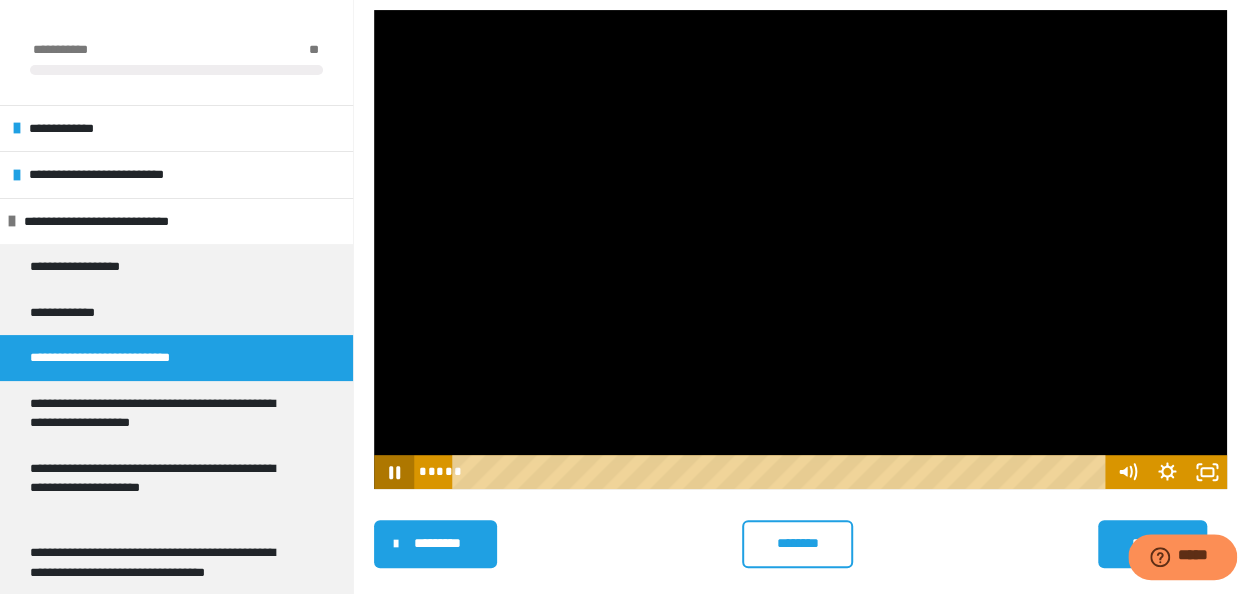 click 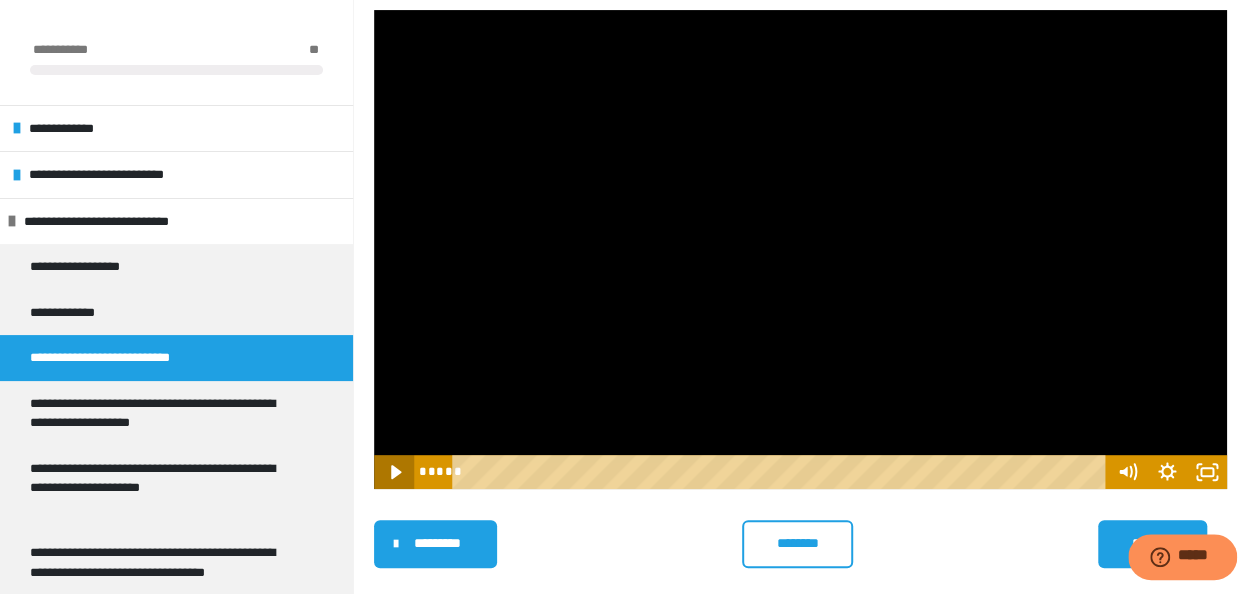 click 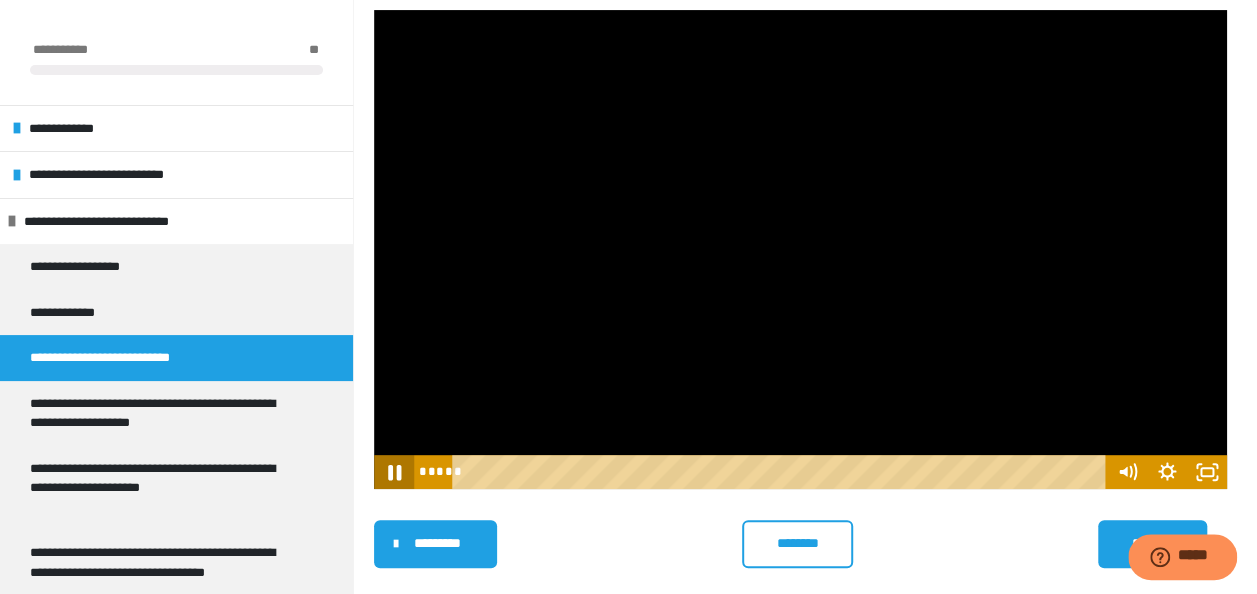 click 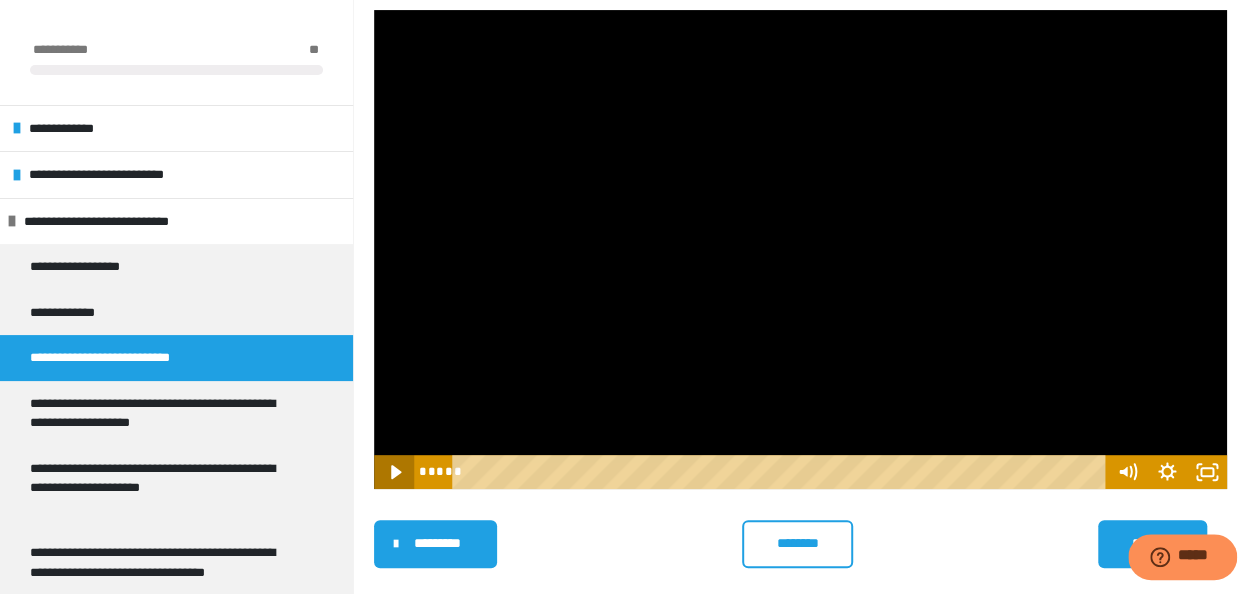 click 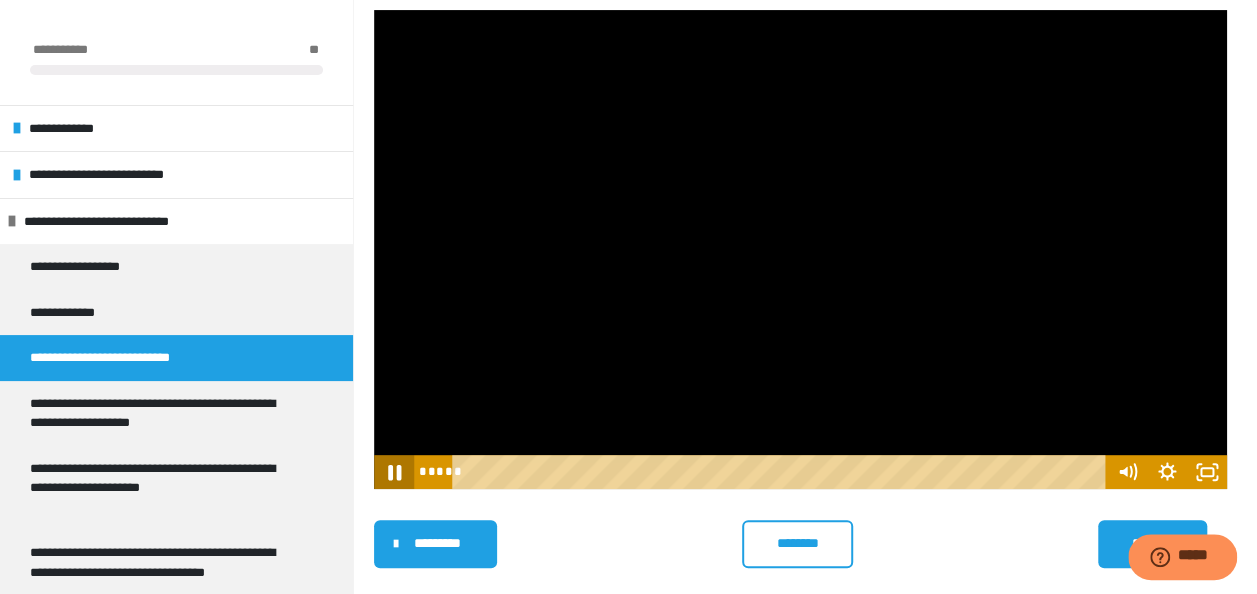 click 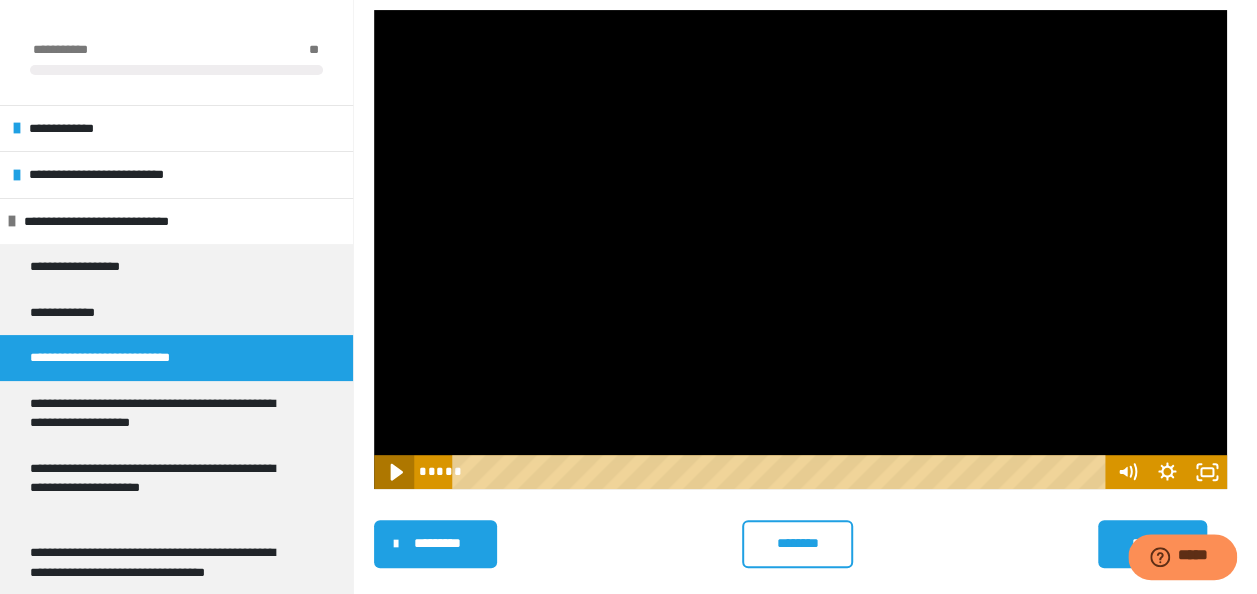 click 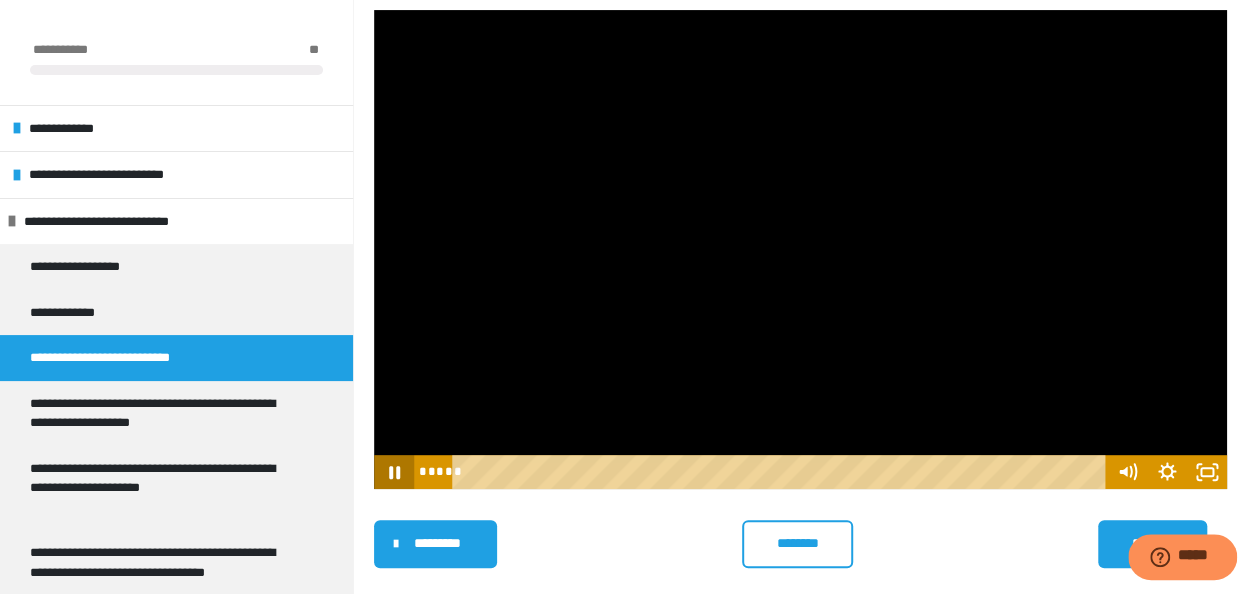 click 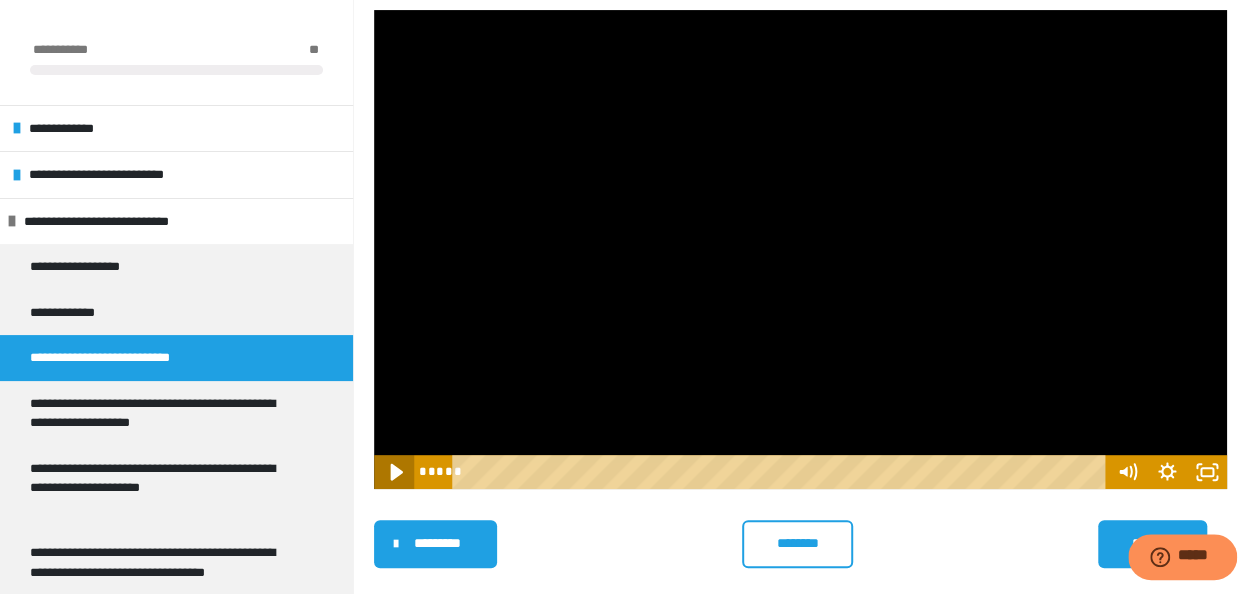 click 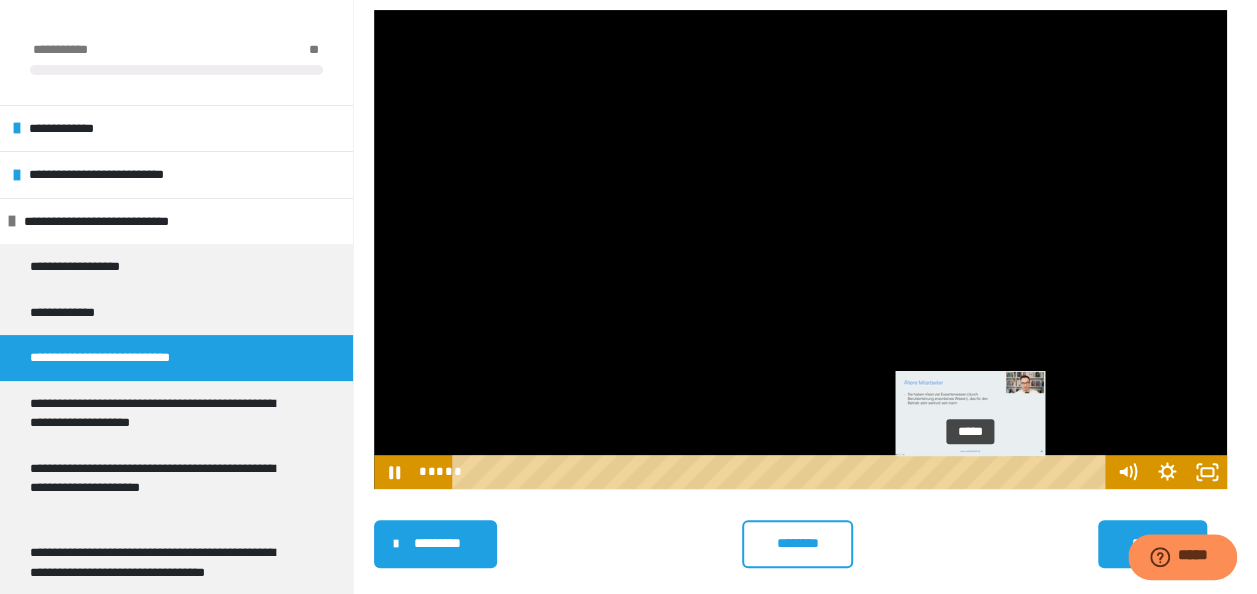 click on "*****" at bounding box center [781, 472] 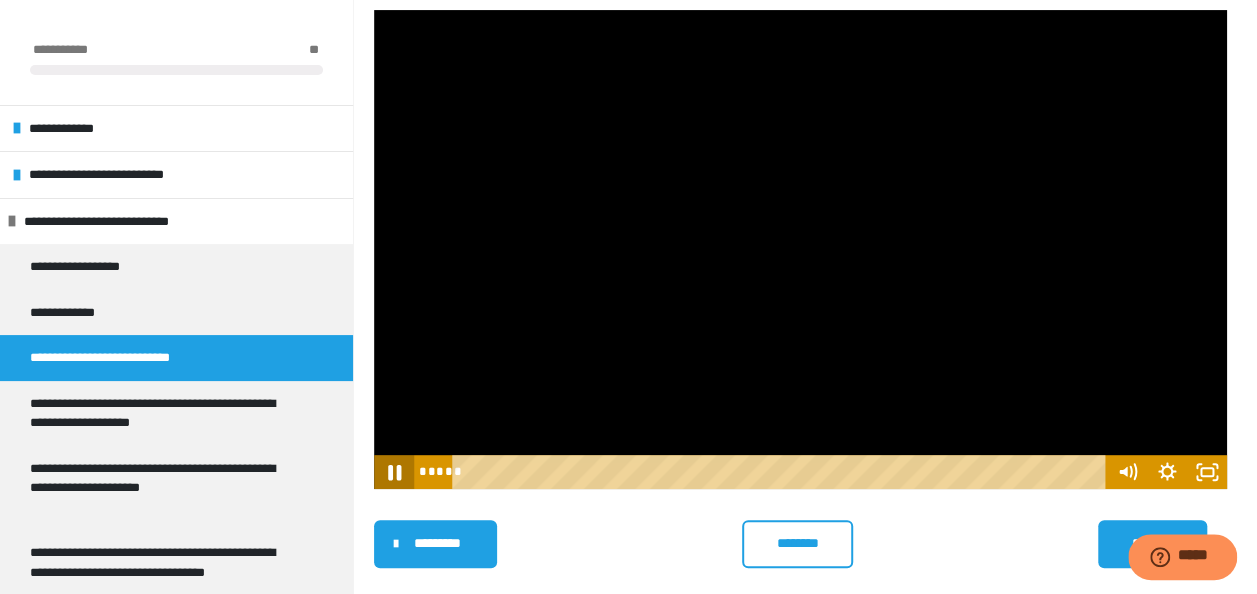 click 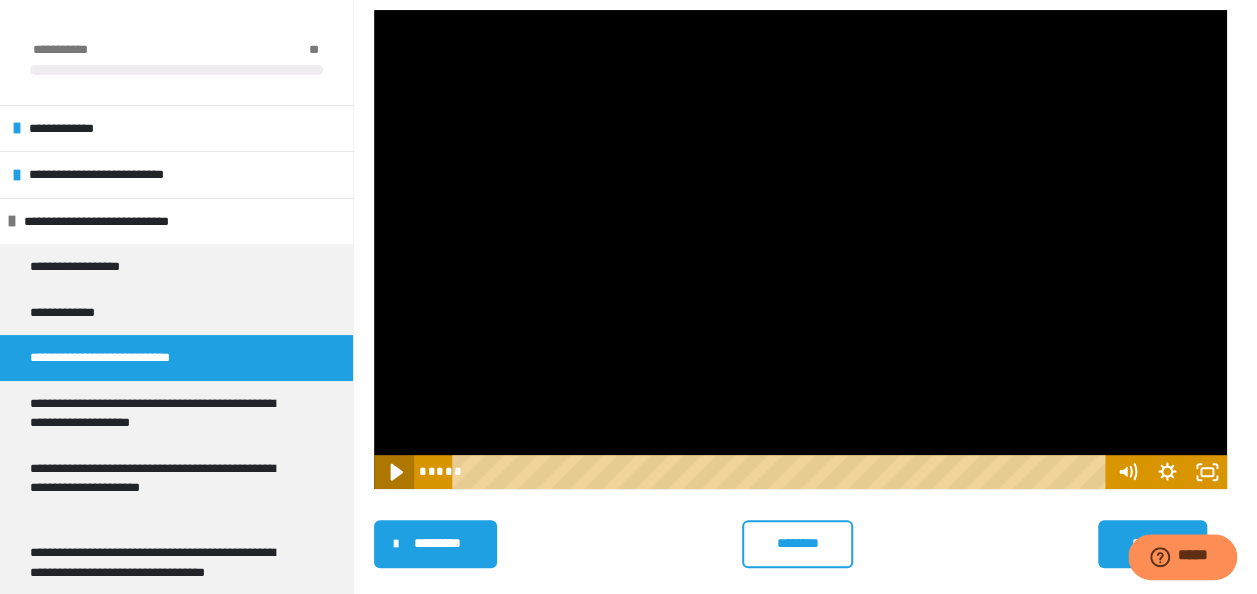 click 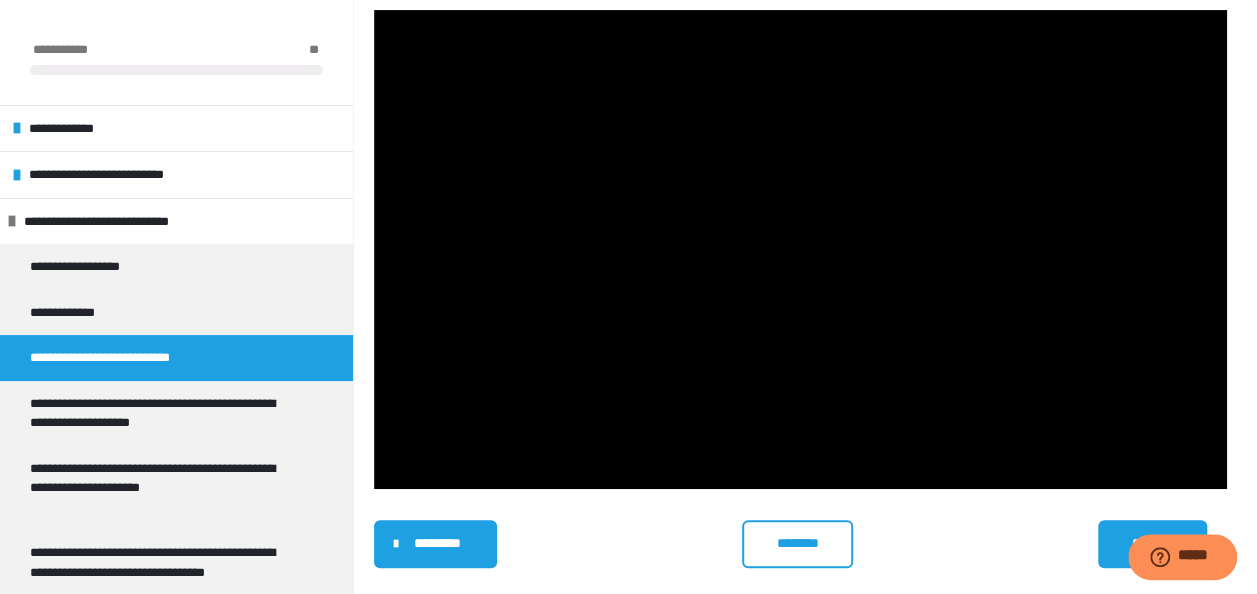 click on "*******" at bounding box center [1152, 544] 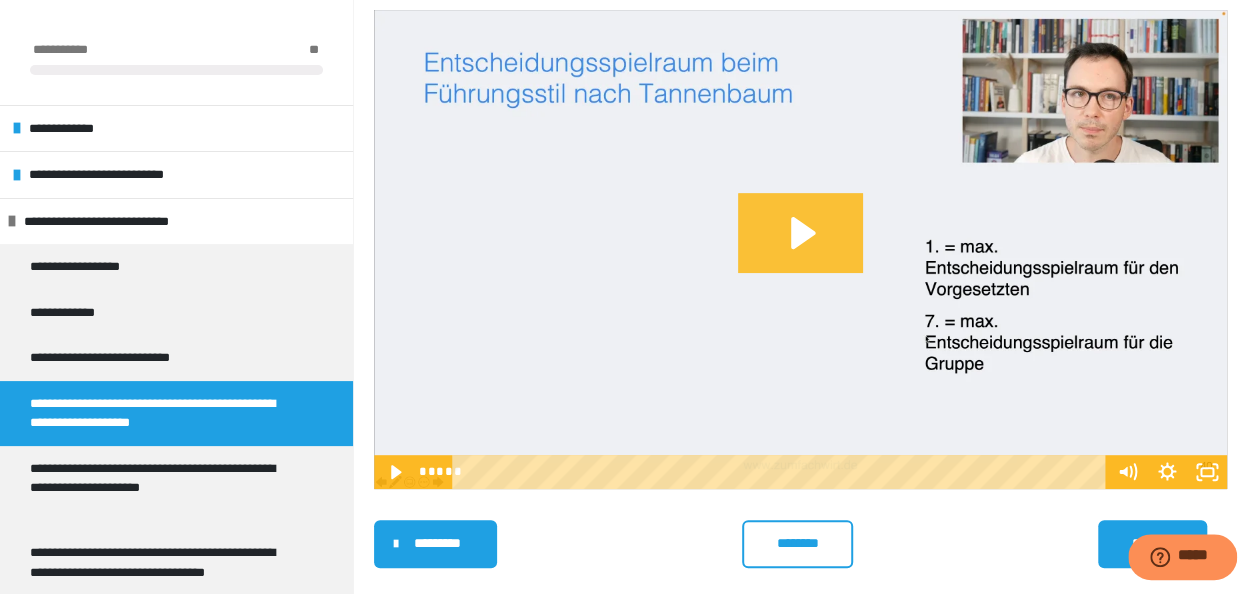 click 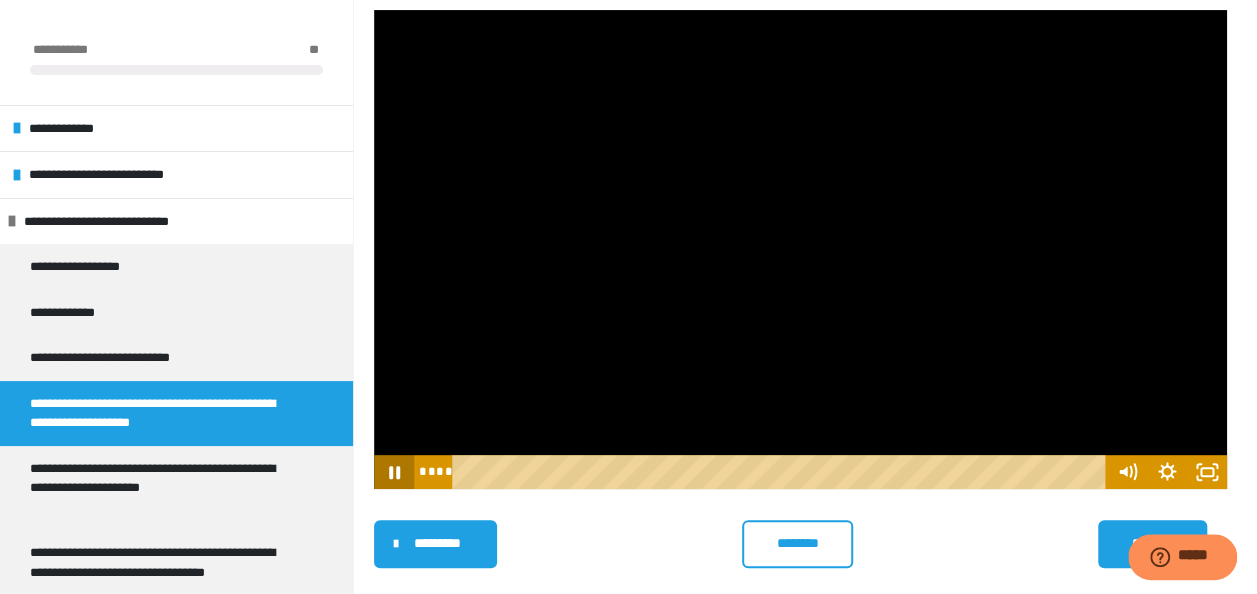 click 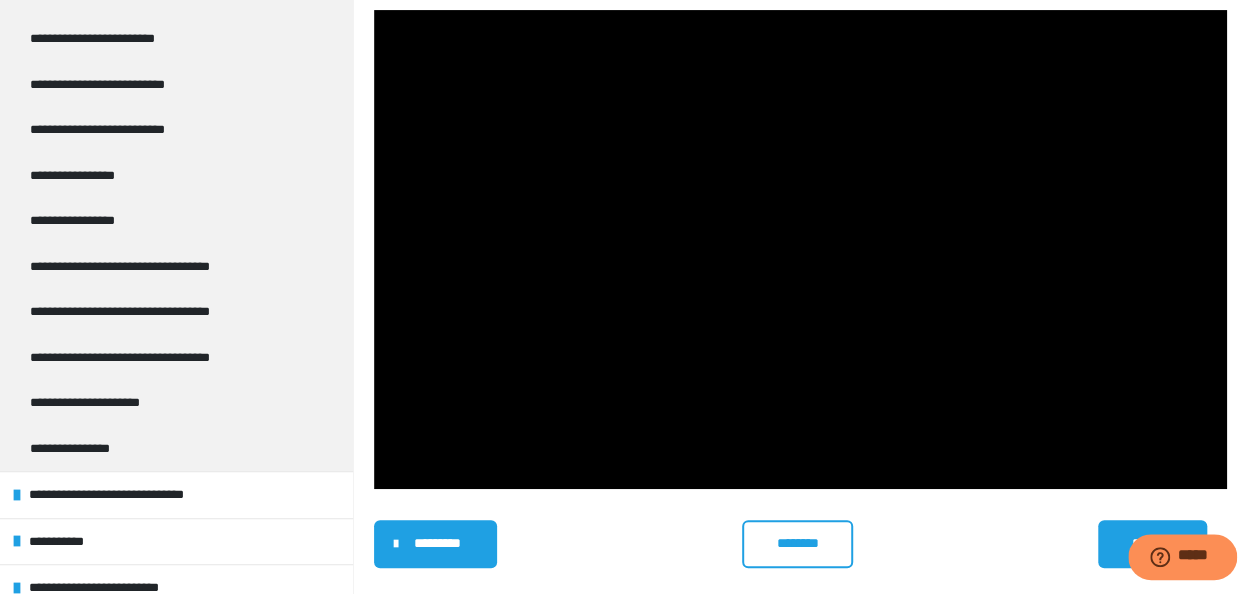 scroll, scrollTop: 1000, scrollLeft: 0, axis: vertical 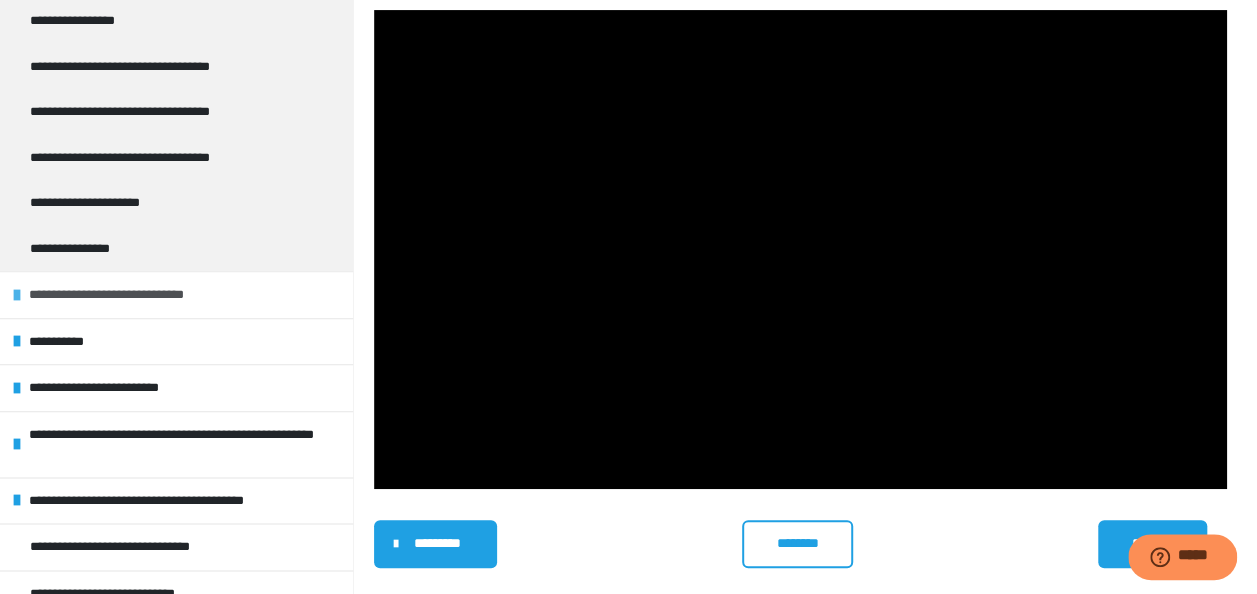 click at bounding box center (17, 295) 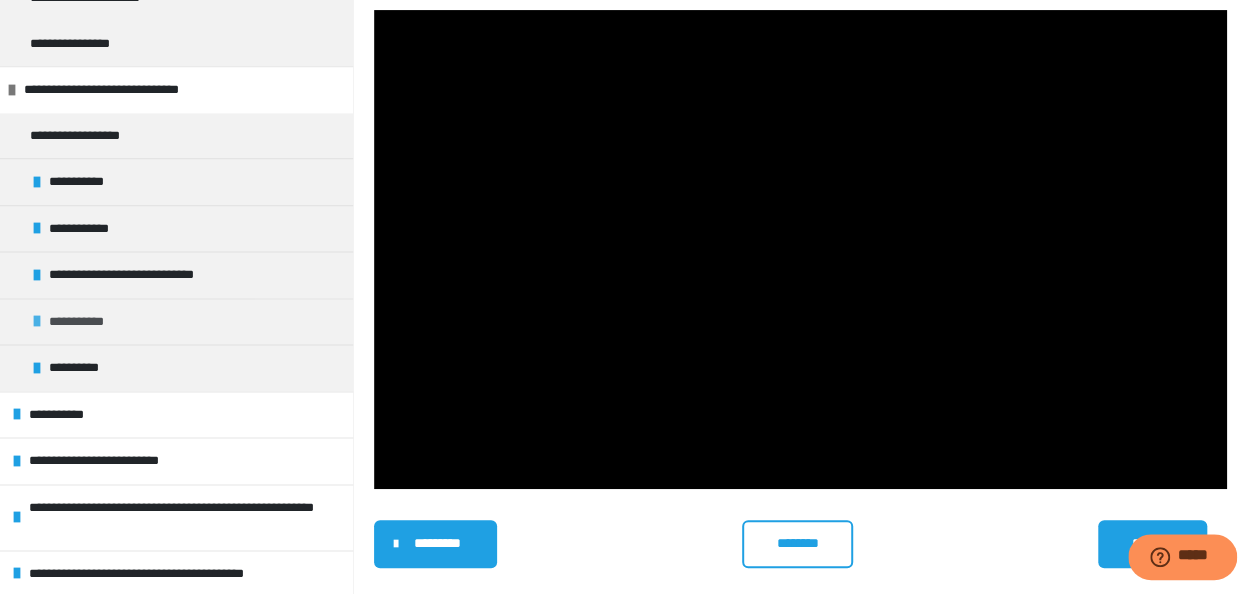 scroll, scrollTop: 1290, scrollLeft: 0, axis: vertical 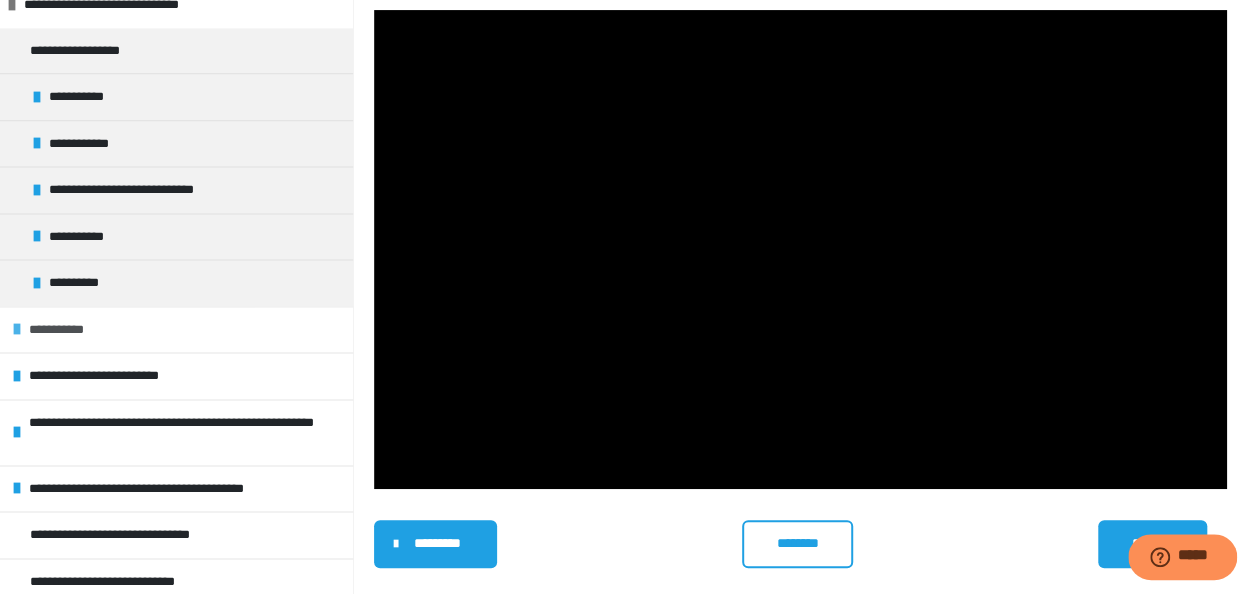 click on "**********" at bounding box center (176, 329) 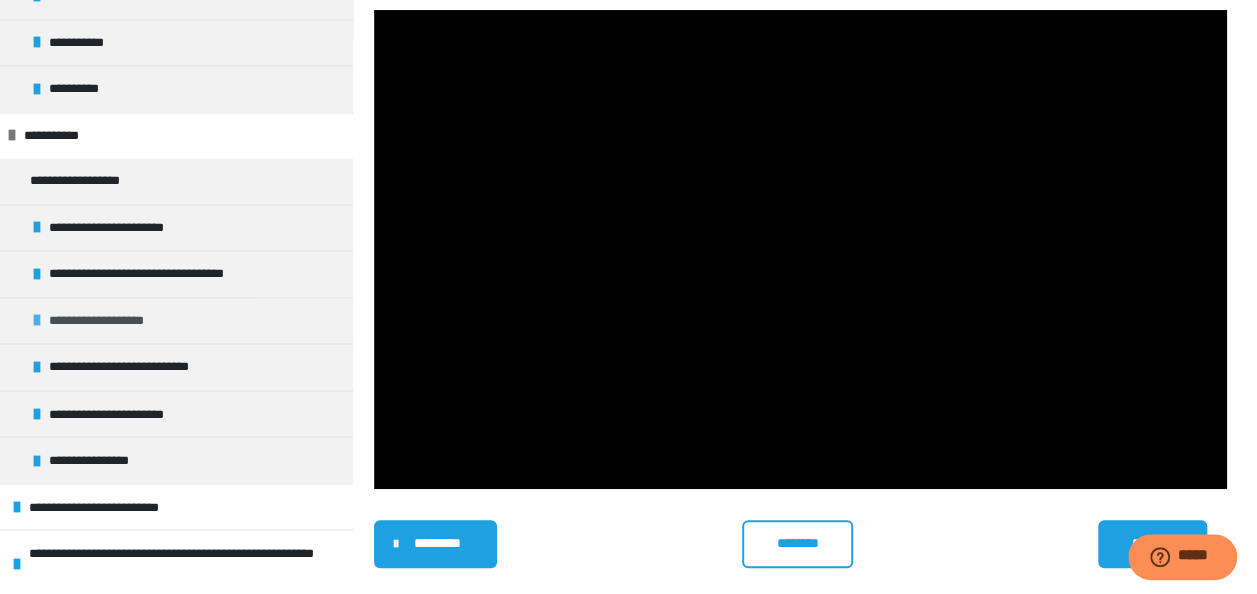 scroll, scrollTop: 1490, scrollLeft: 0, axis: vertical 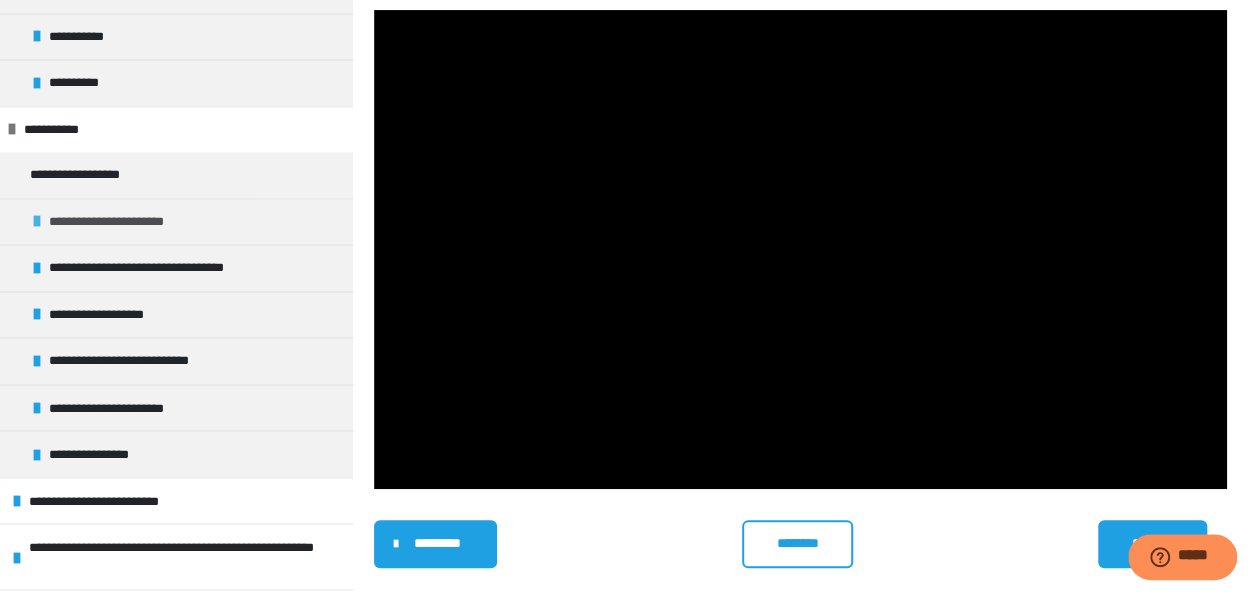 click on "**********" at bounding box center (123, 222) 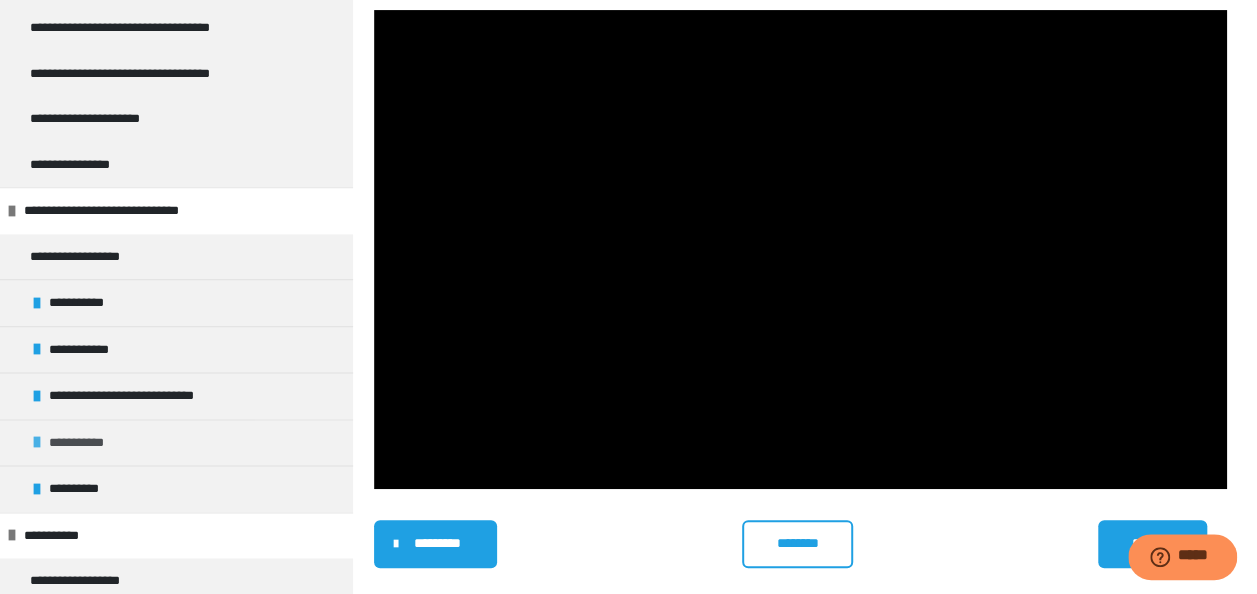 scroll, scrollTop: 1090, scrollLeft: 0, axis: vertical 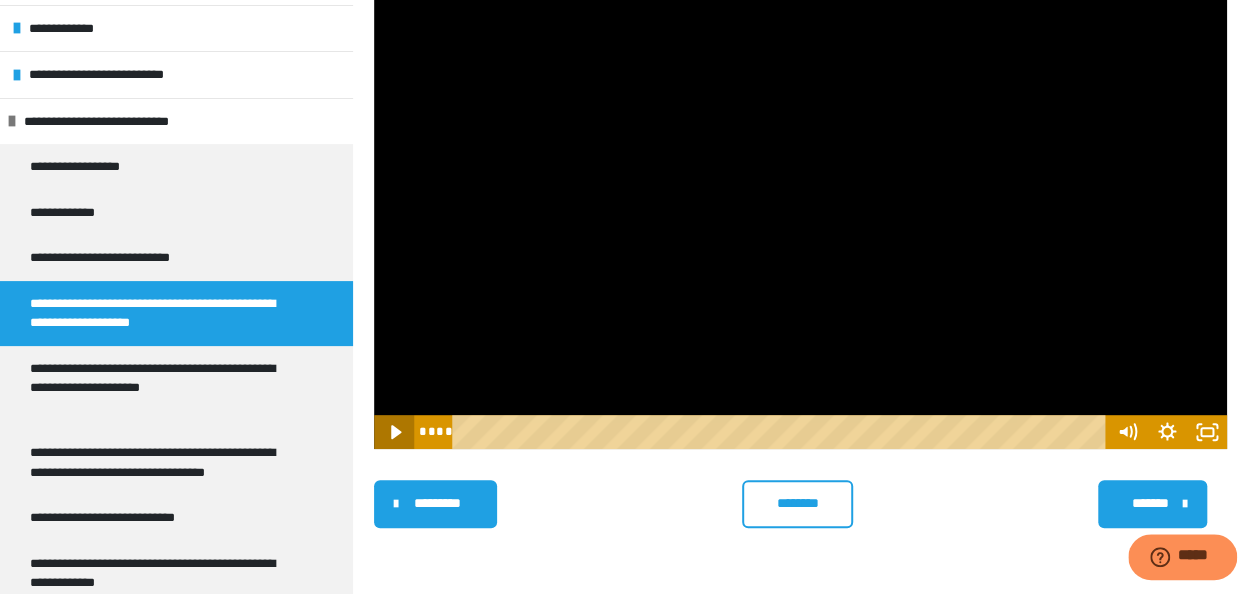 click 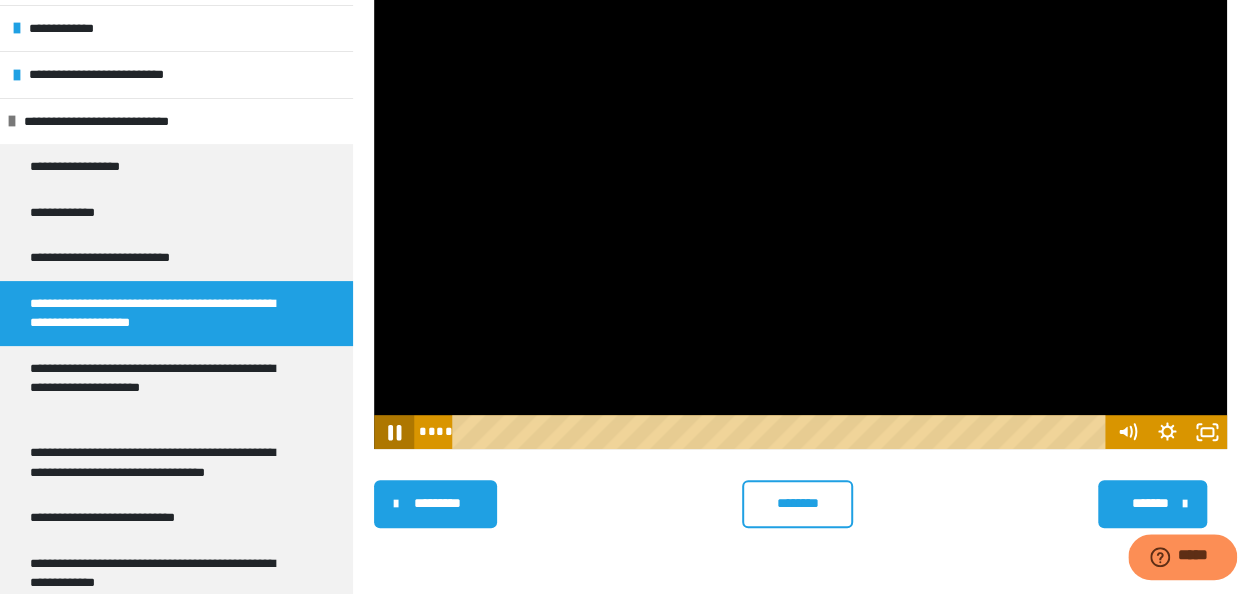 click 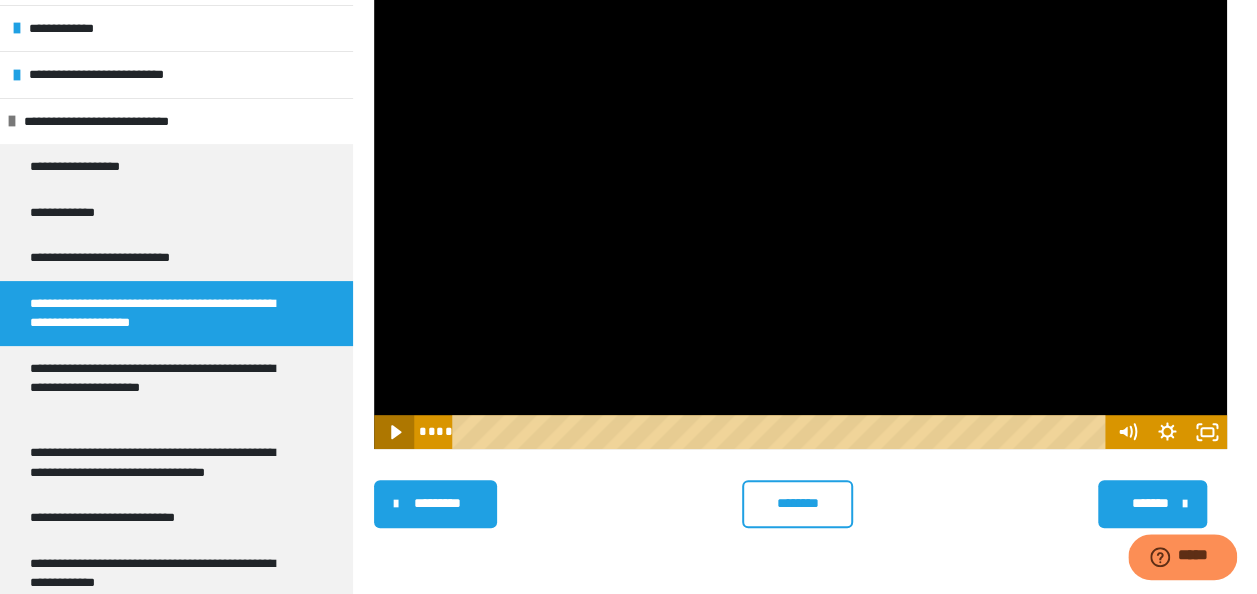 click 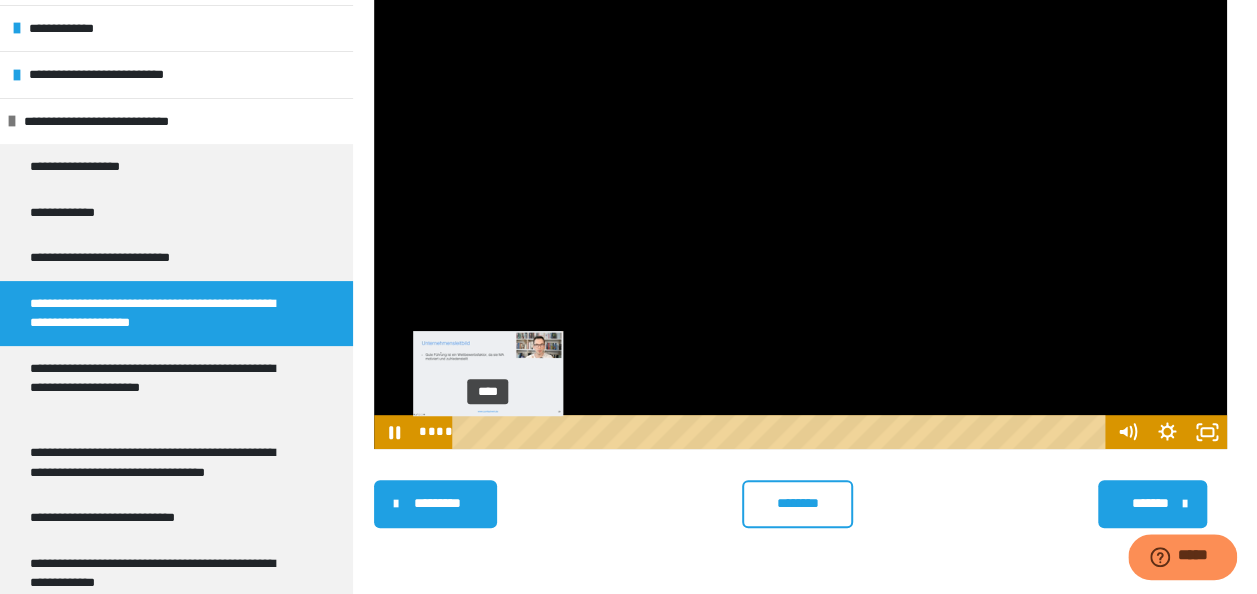 click on "****" at bounding box center [781, 432] 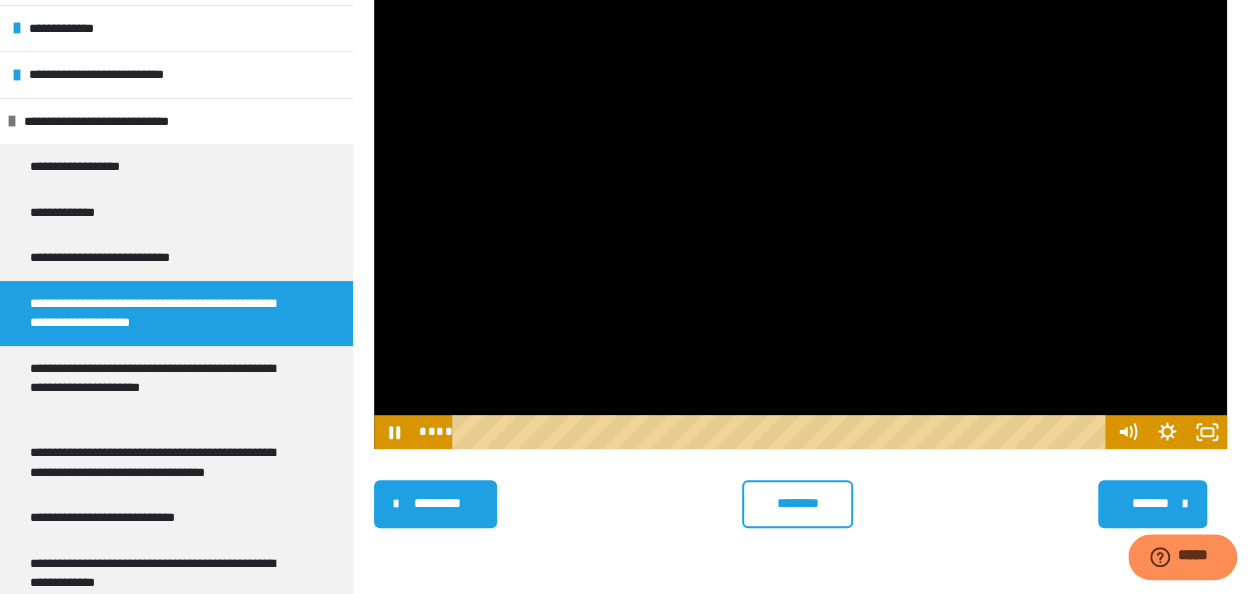 drag, startPoint x: 489, startPoint y: 428, endPoint x: 388, endPoint y: 412, distance: 102.259476 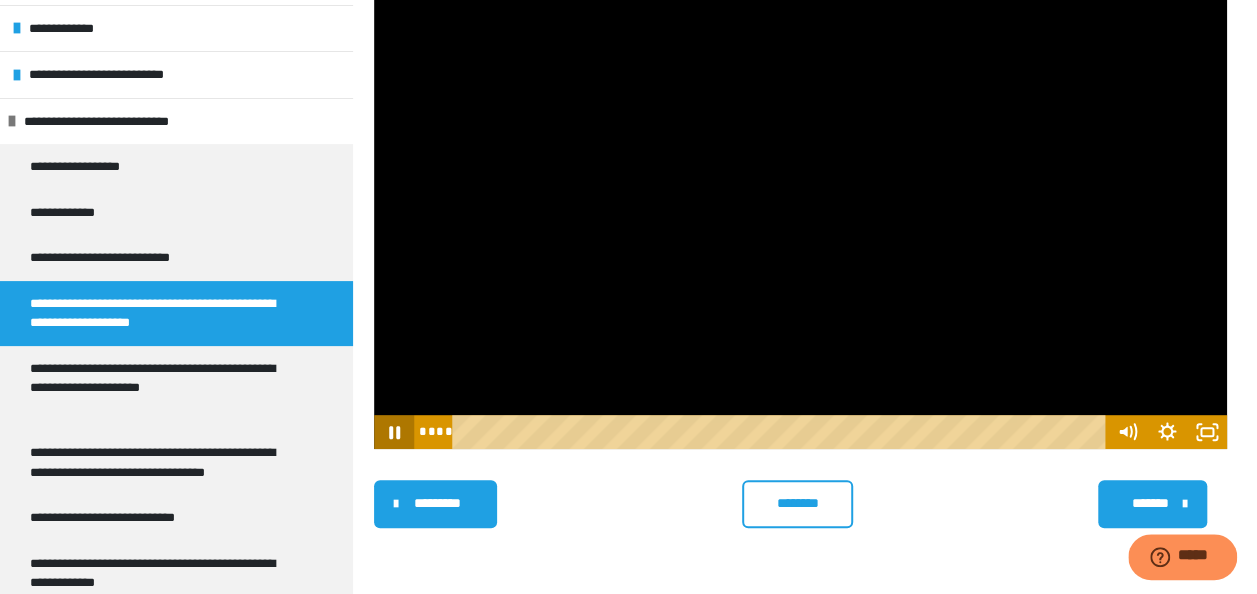 click 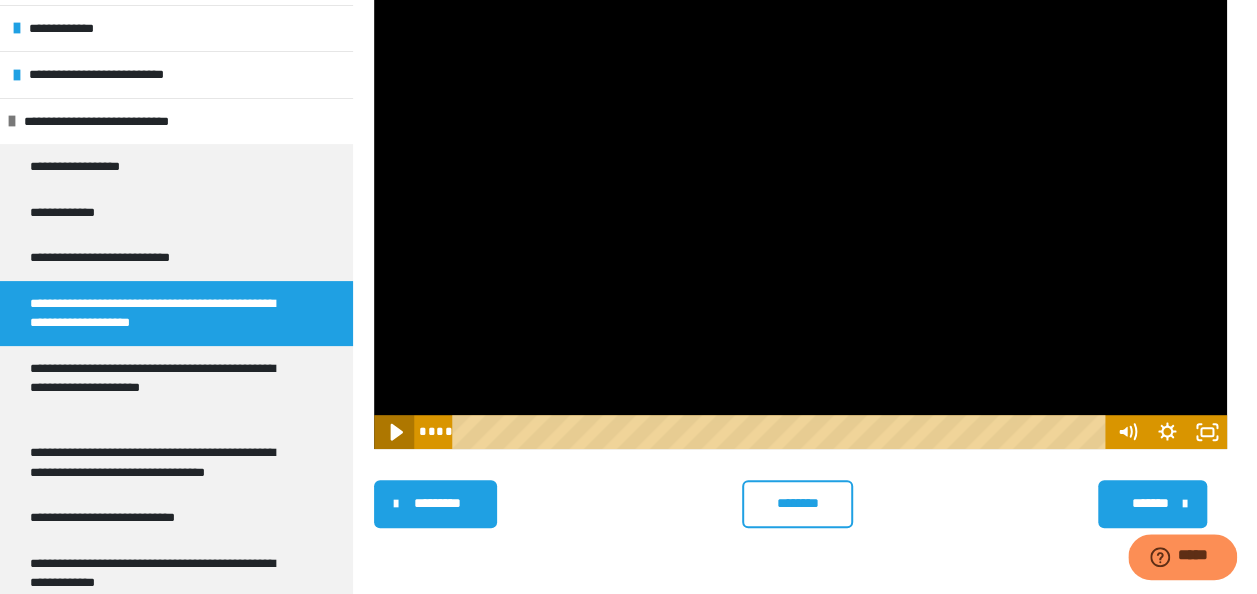 click 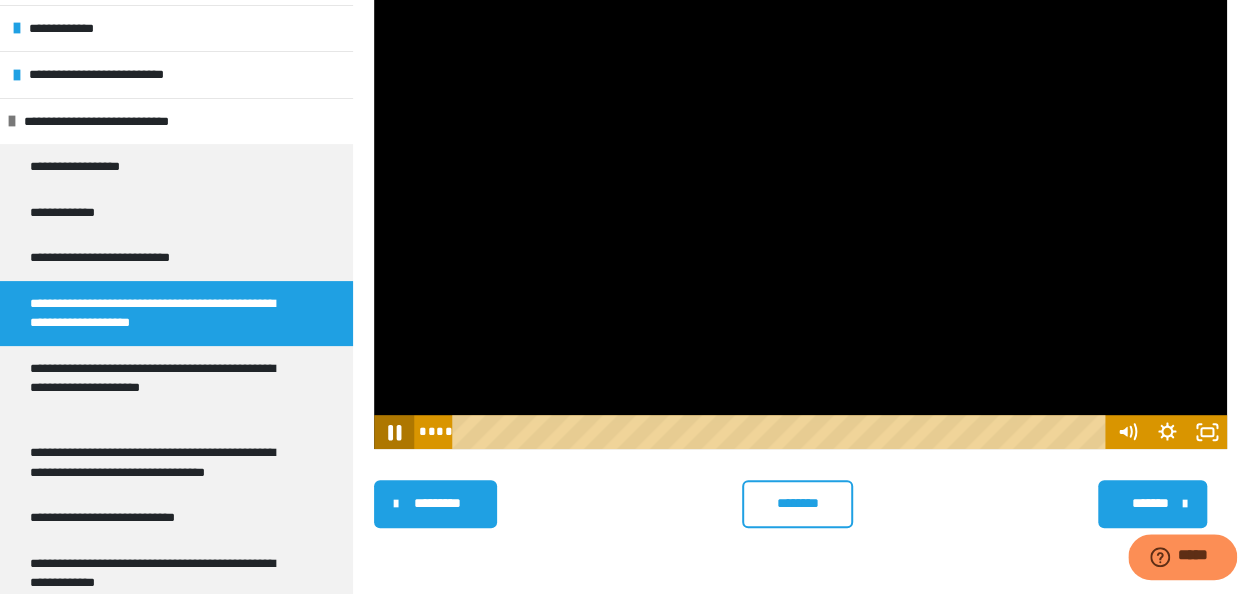 click 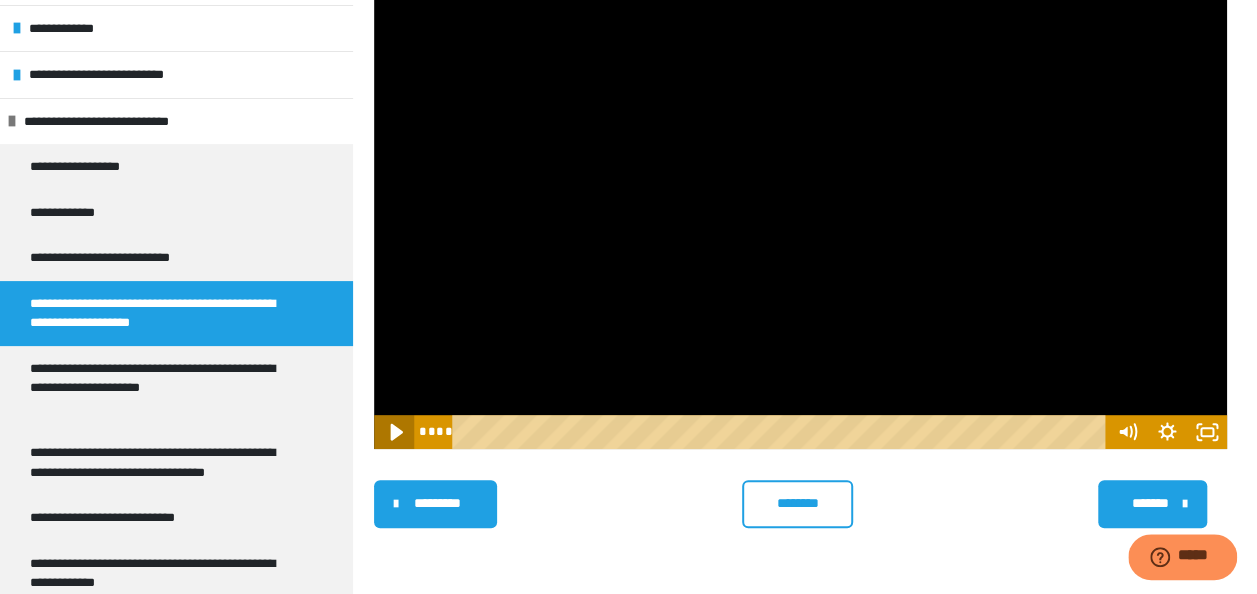 click 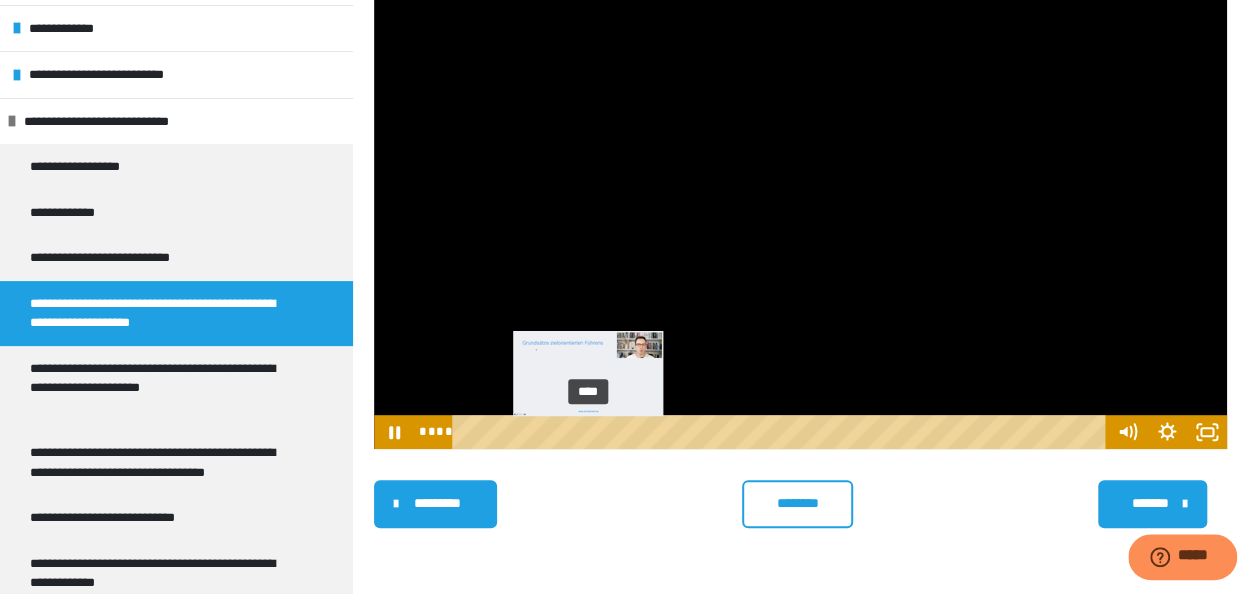 click on "****" at bounding box center [781, 432] 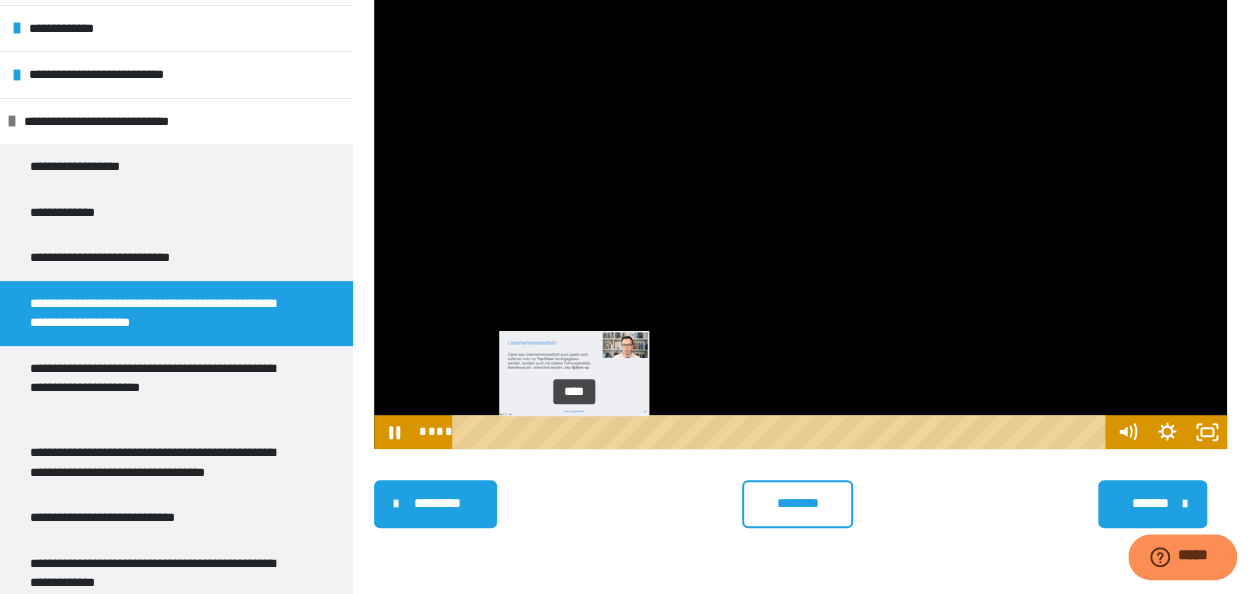 click on "****" at bounding box center [781, 432] 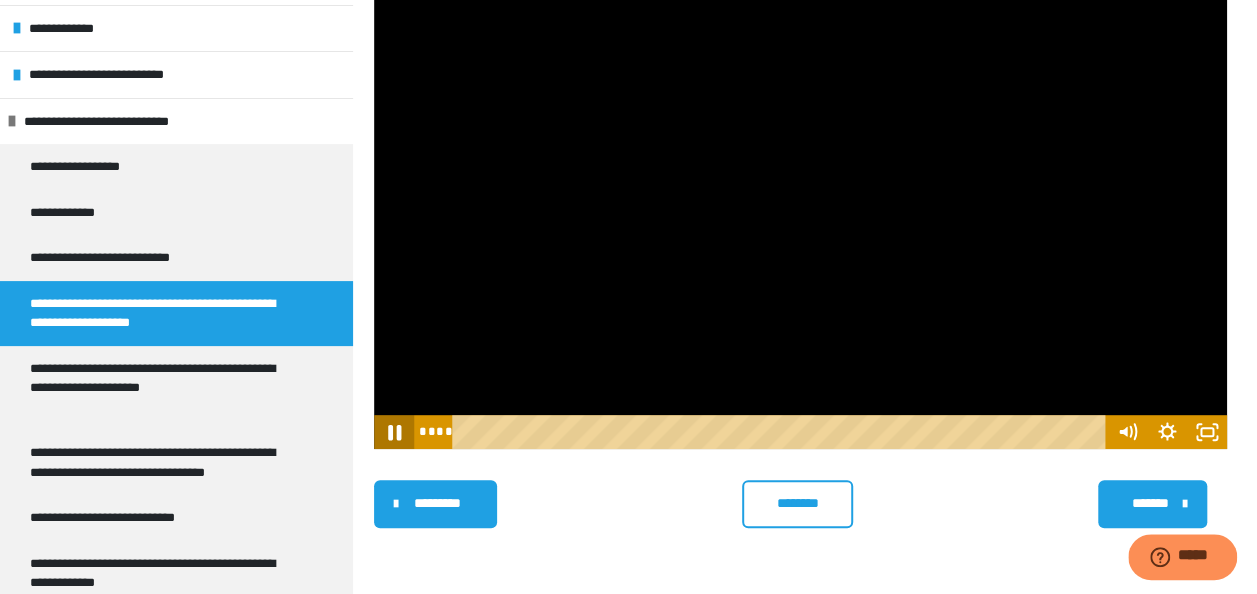 click 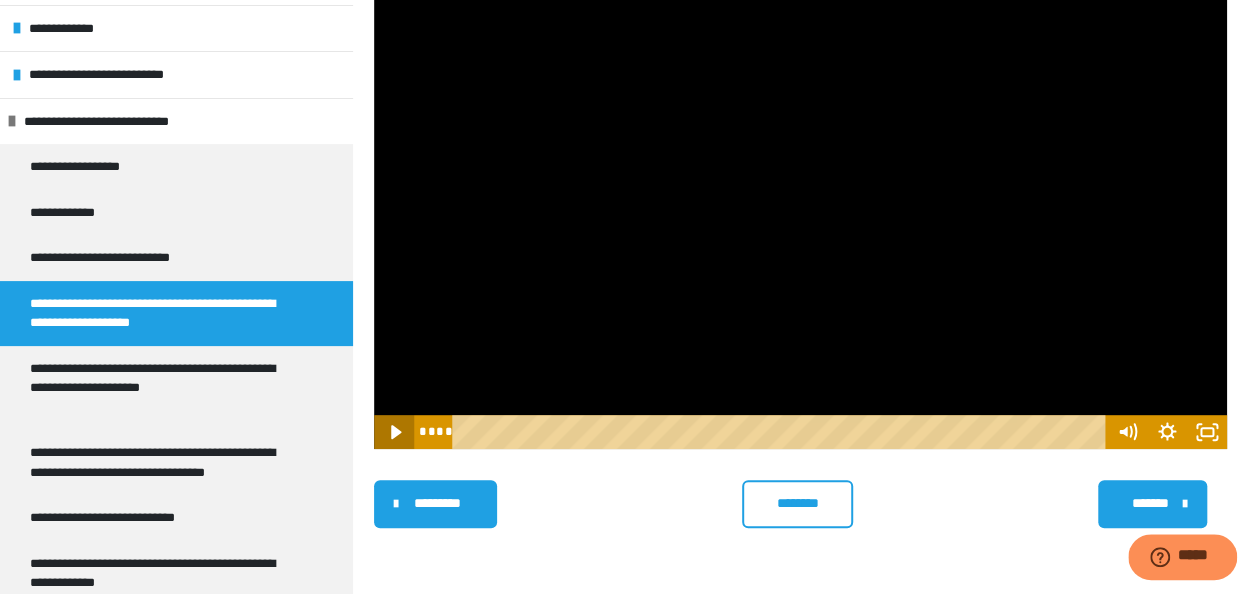 click 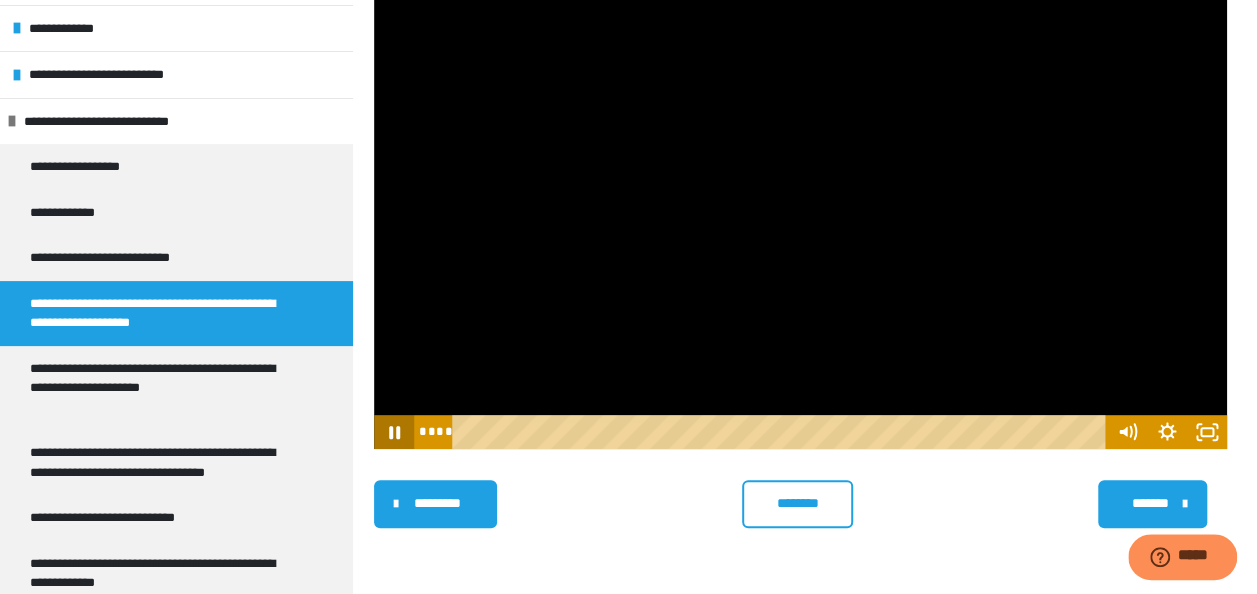 click 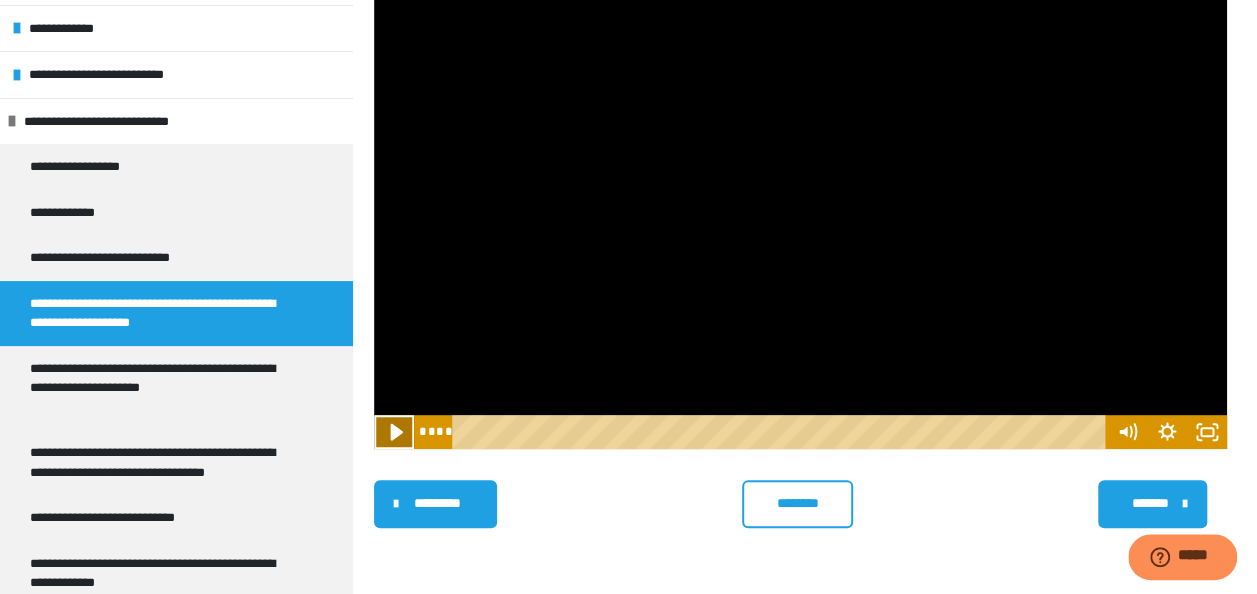 click 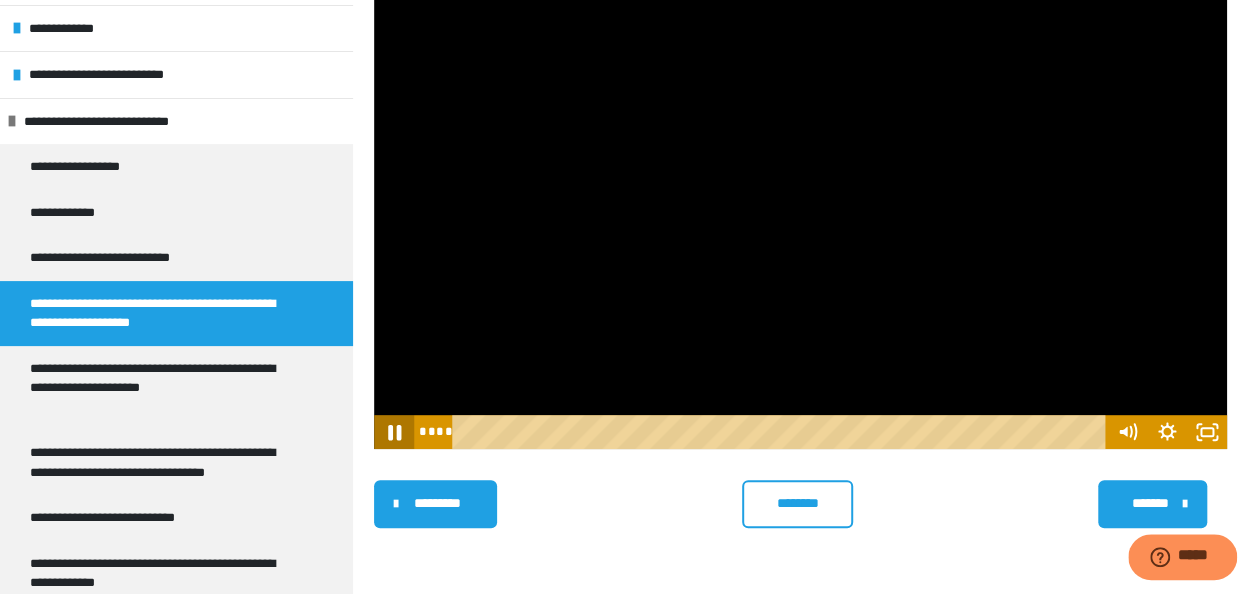 click 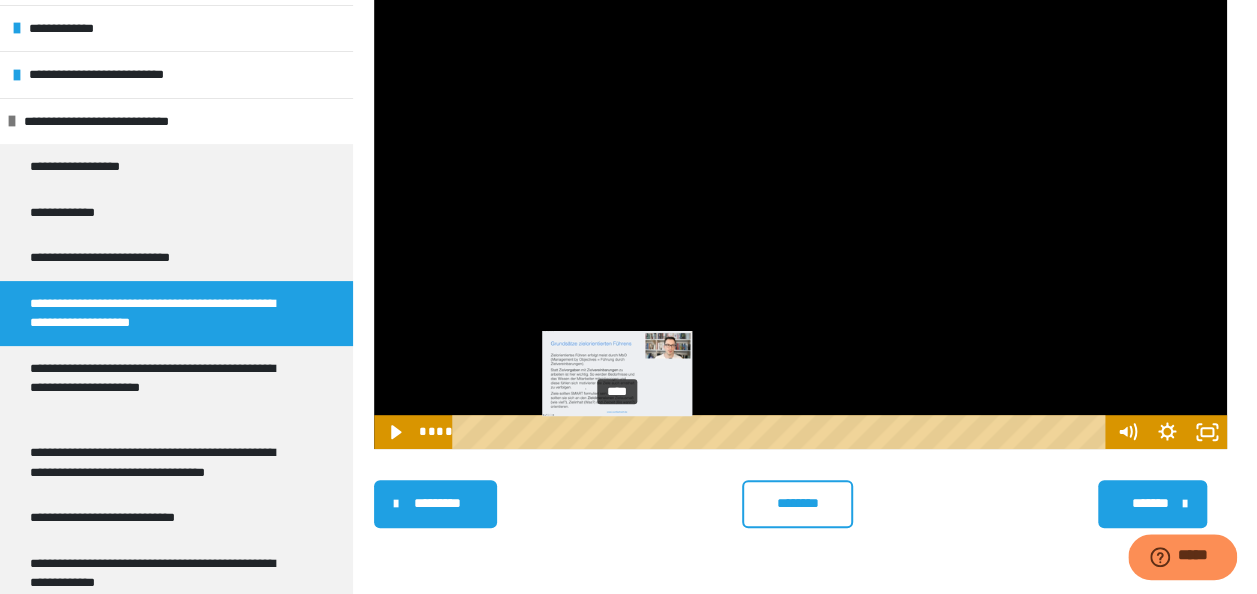click on "****" at bounding box center (781, 432) 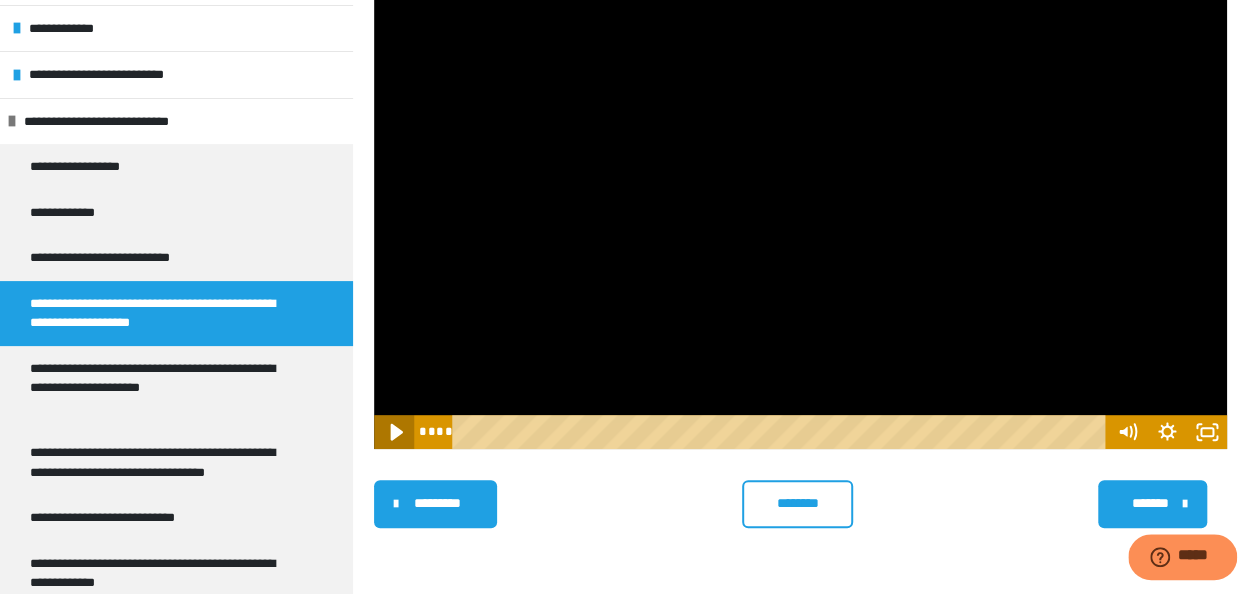 click 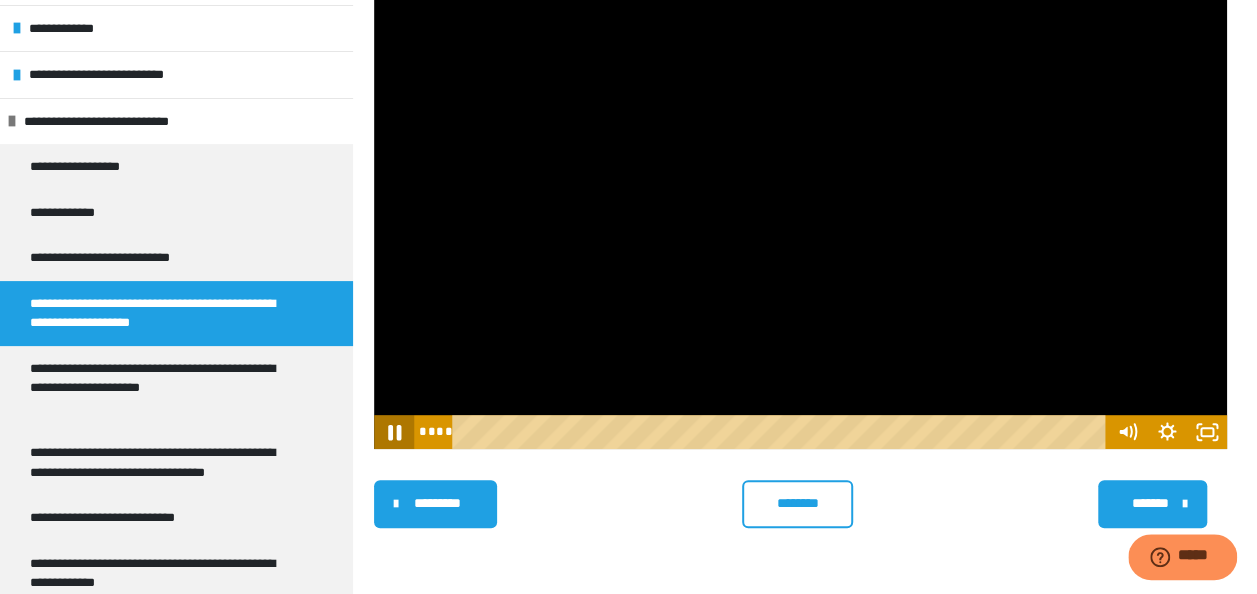 click 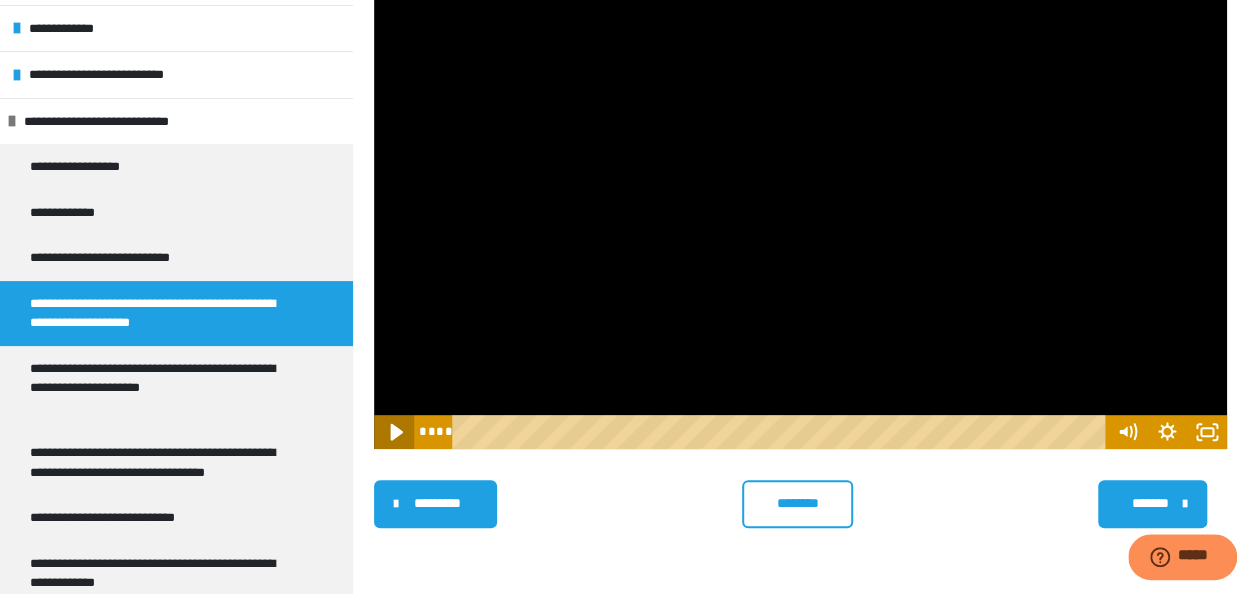click 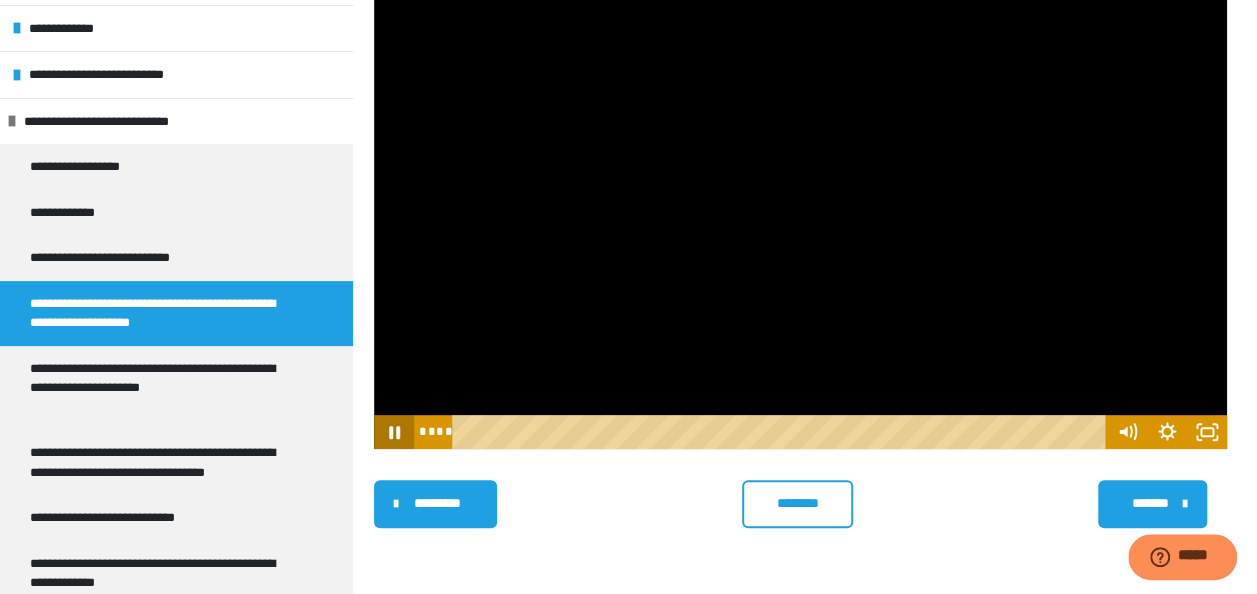 click 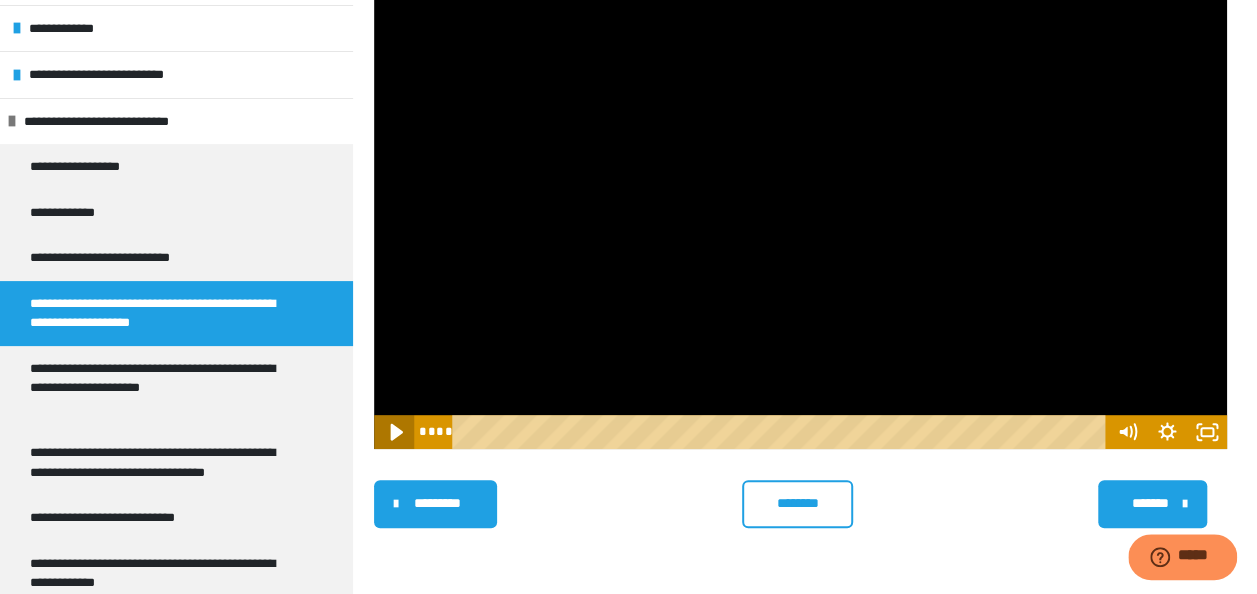 click 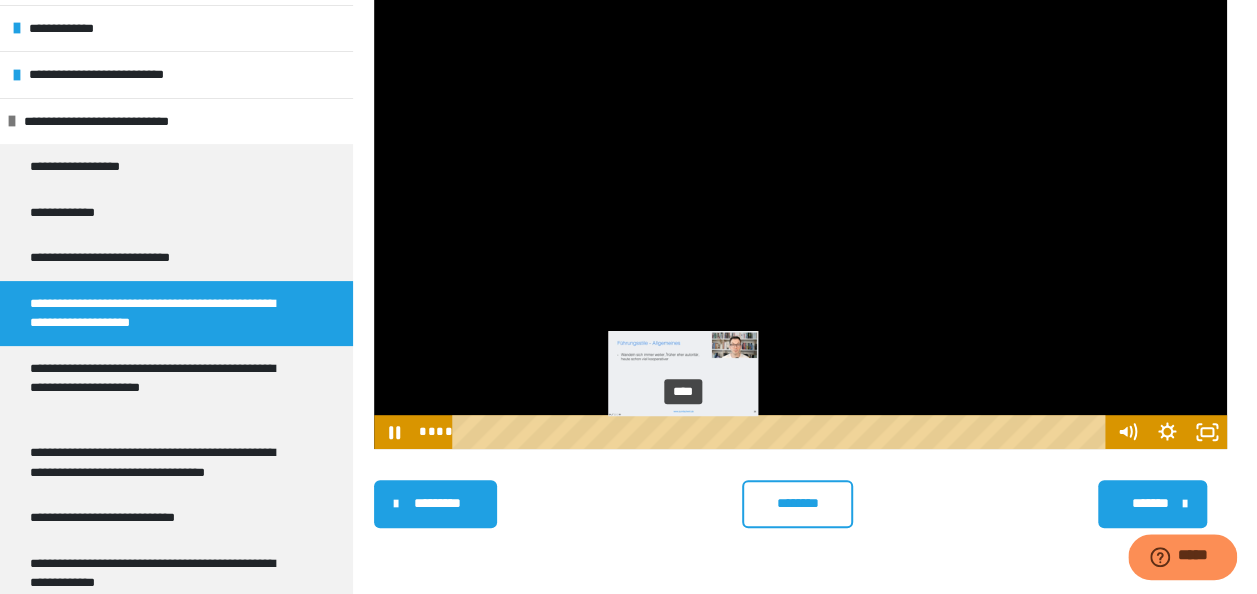 click on "****" at bounding box center [781, 432] 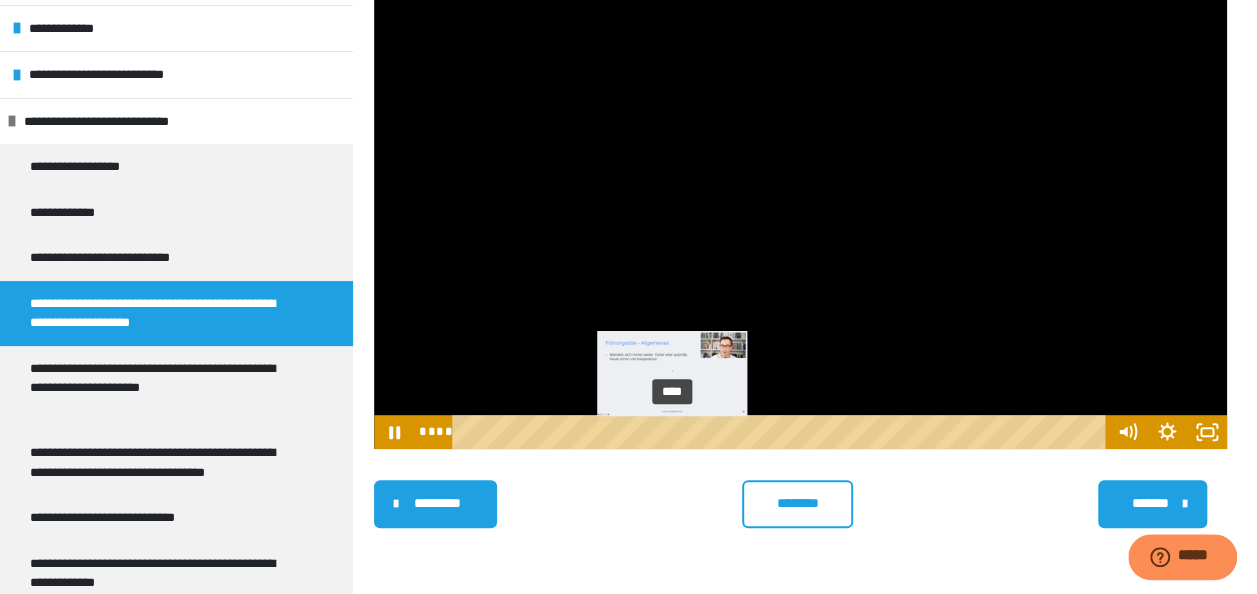 click on "****" at bounding box center [781, 432] 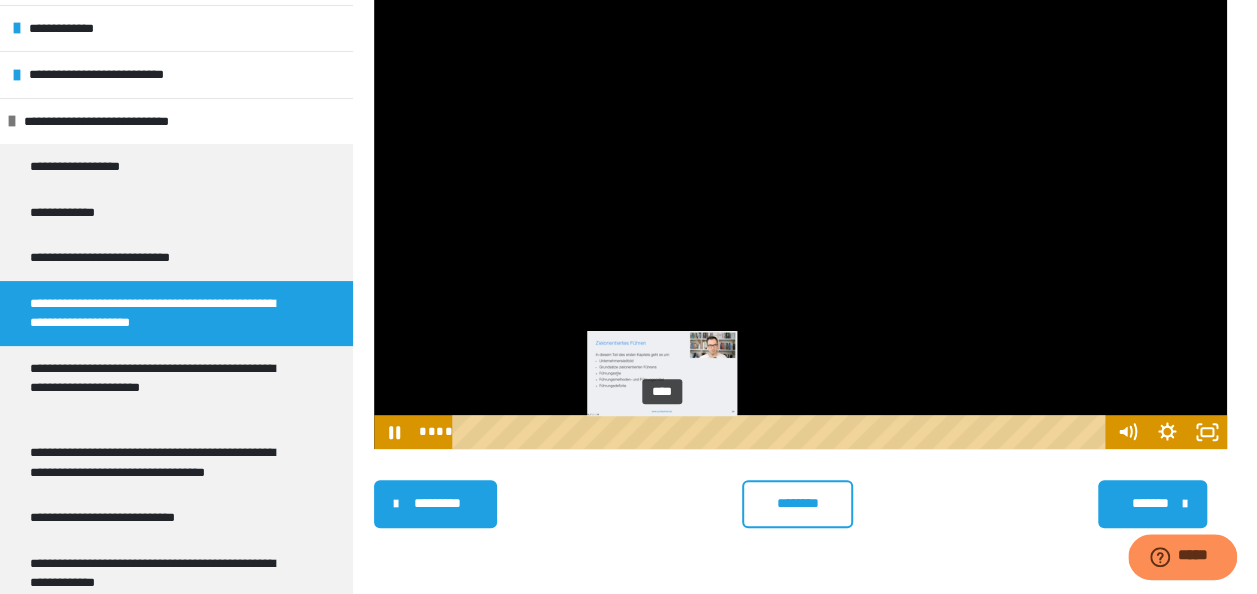 click on "****" at bounding box center [781, 432] 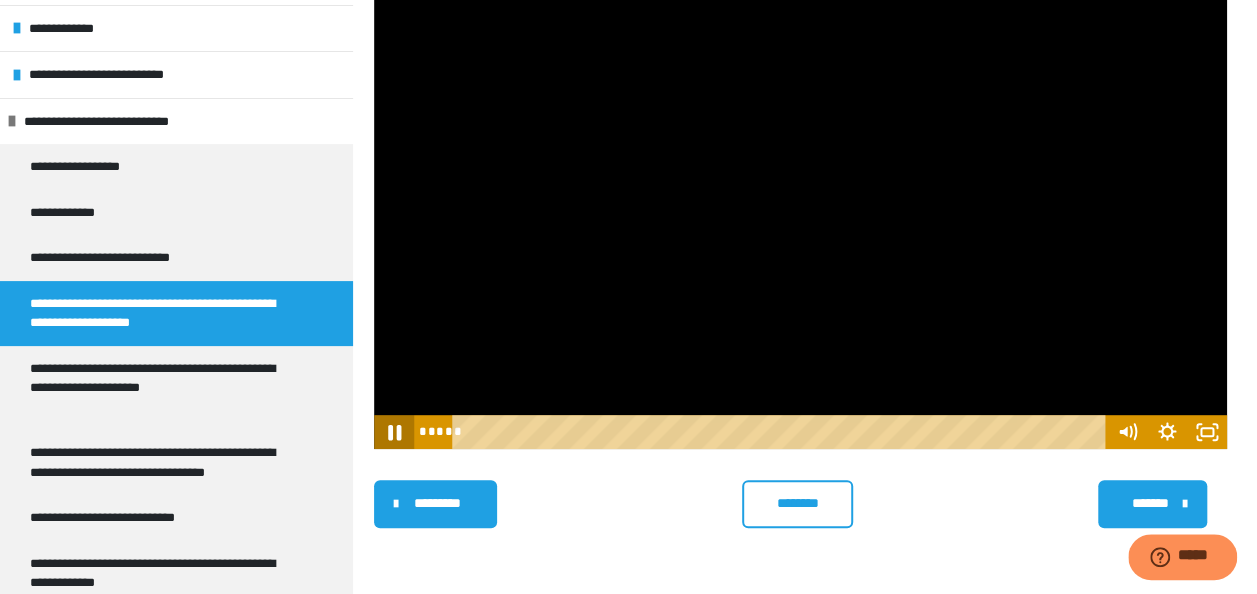 click 